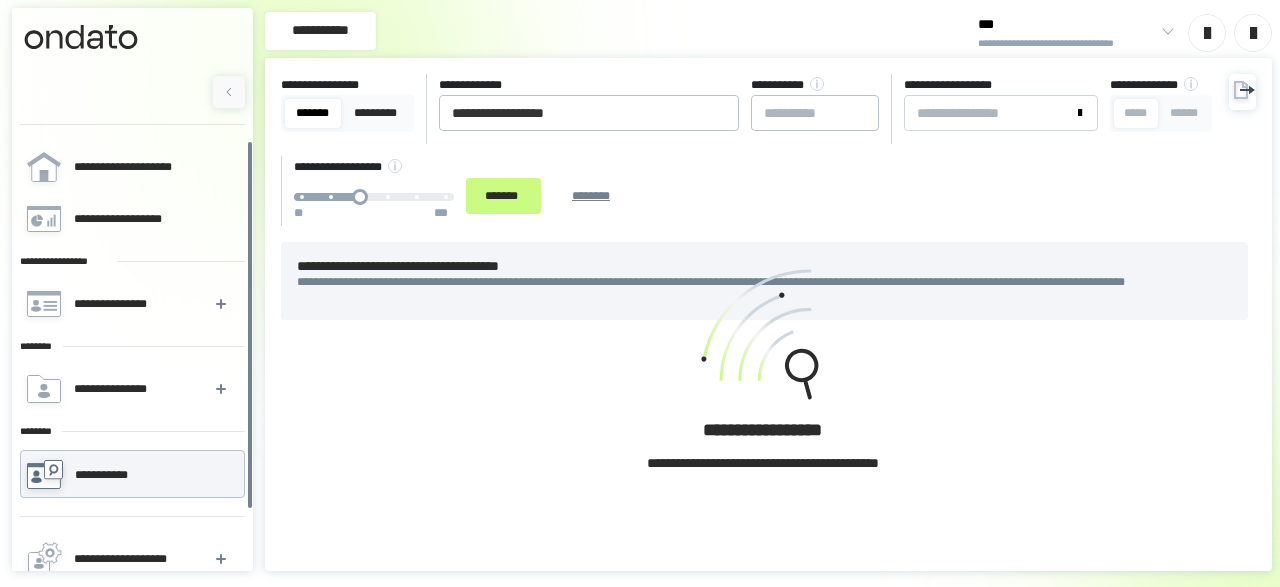 scroll, scrollTop: 0, scrollLeft: 0, axis: both 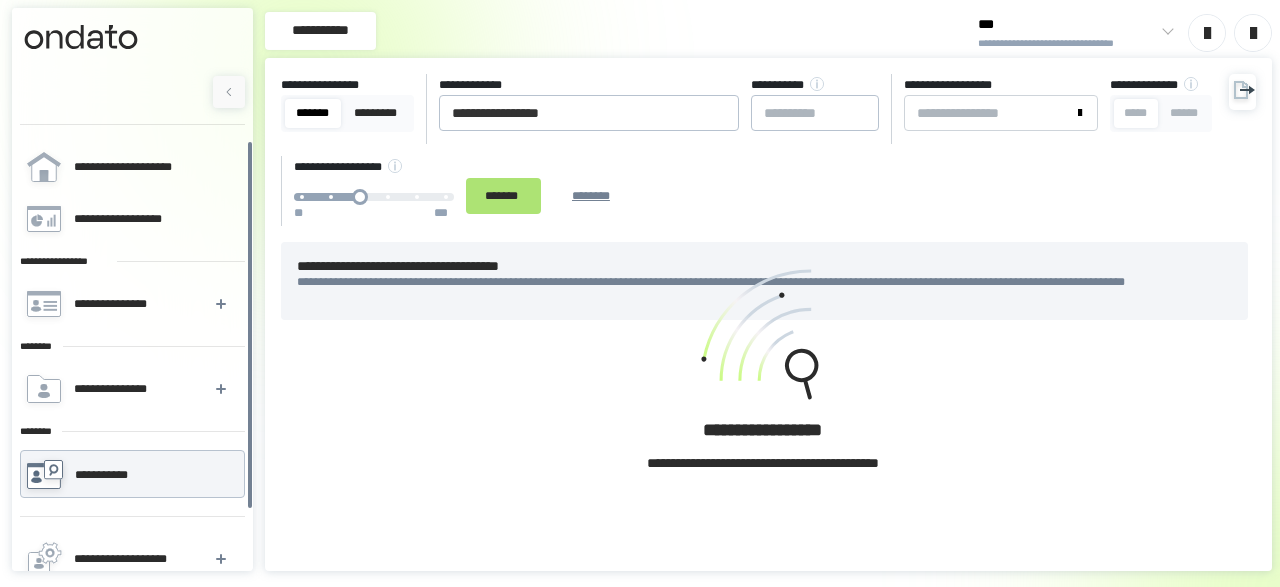 click on "*******" at bounding box center [503, 195] 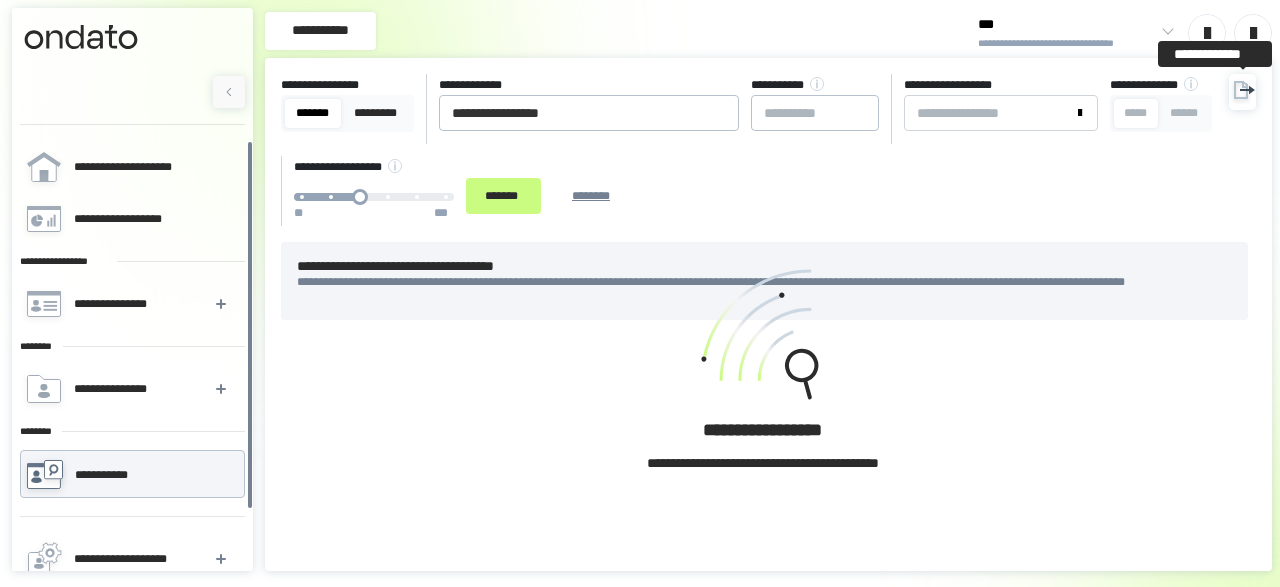 click 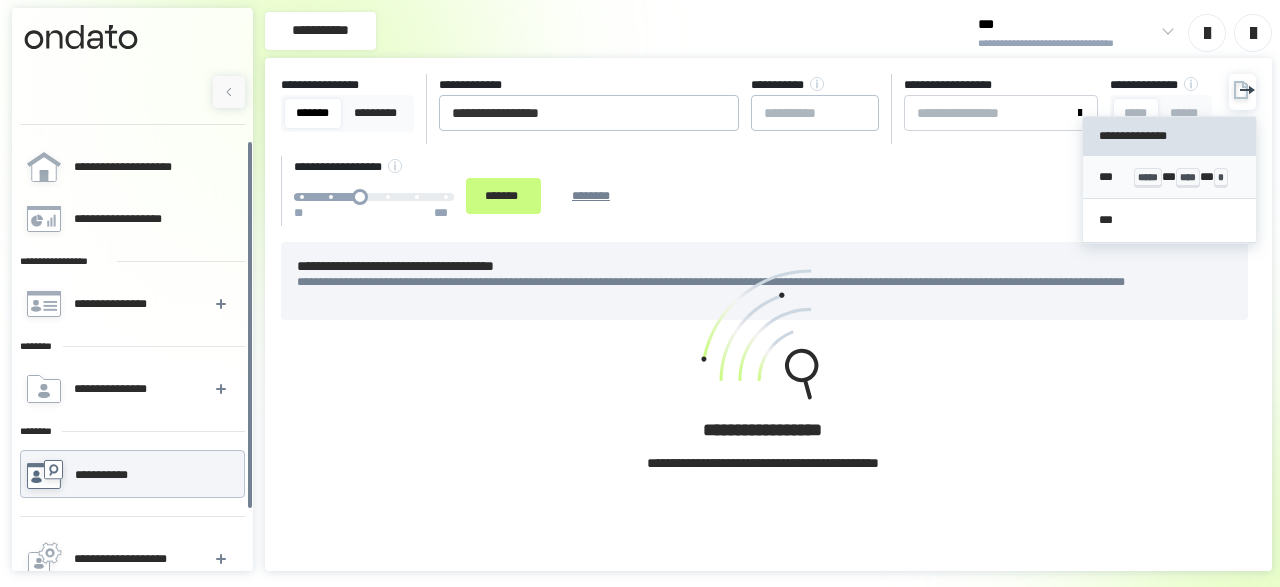 click on "*** ***** * **** *   *" at bounding box center [1169, 177] 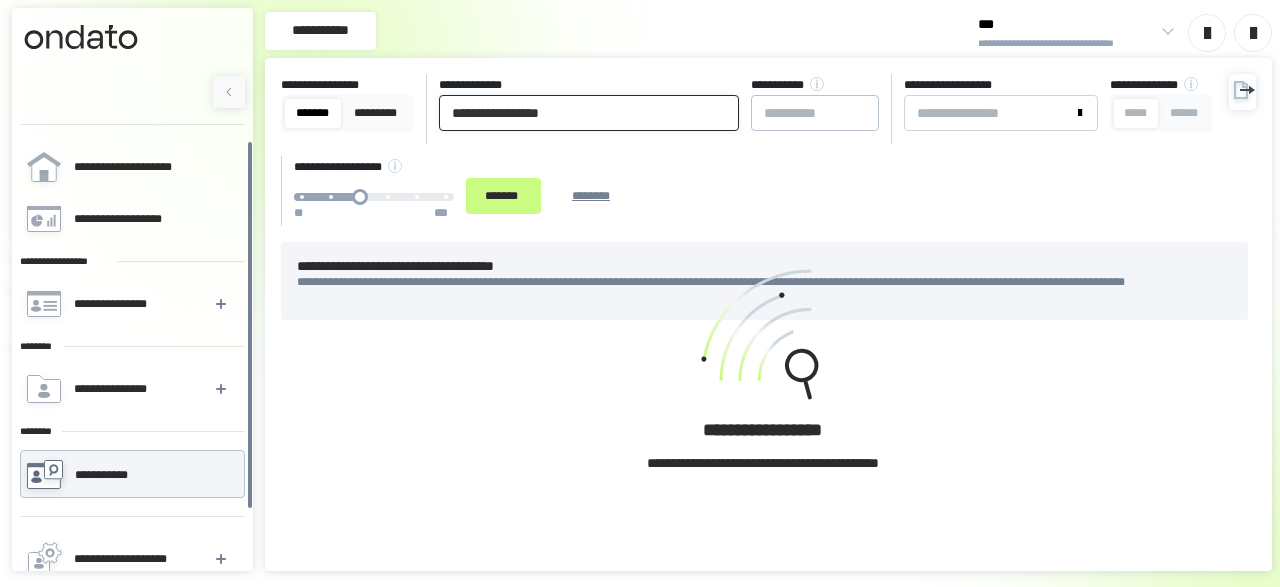drag, startPoint x: 573, startPoint y: 107, endPoint x: 82, endPoint y: 125, distance: 491.32983 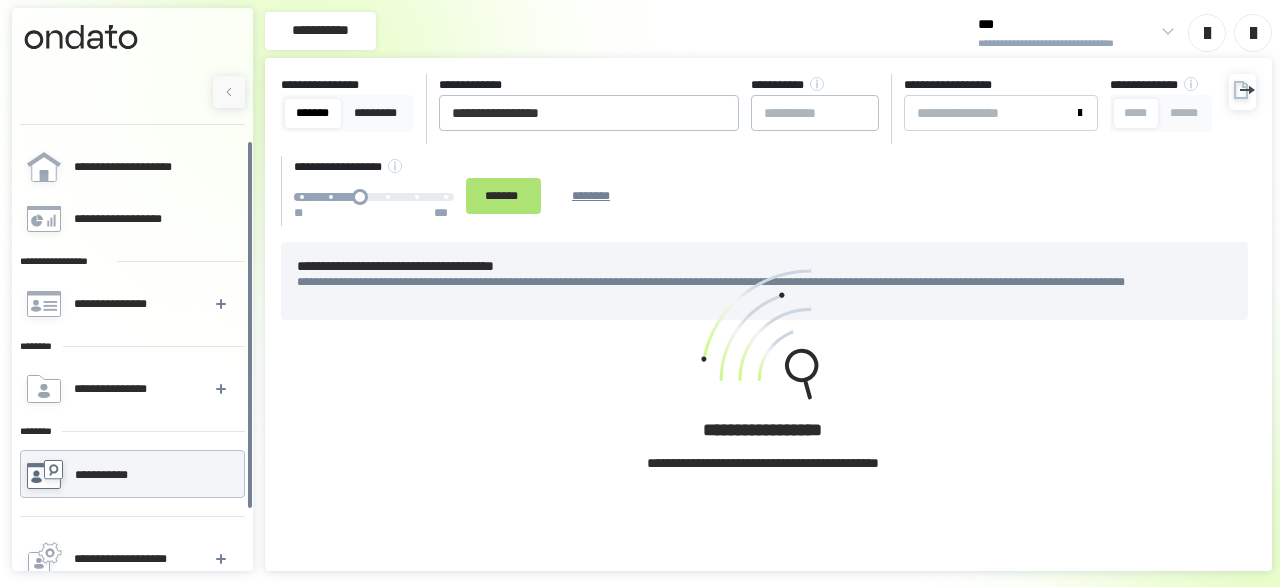 click on "*******" at bounding box center (503, 196) 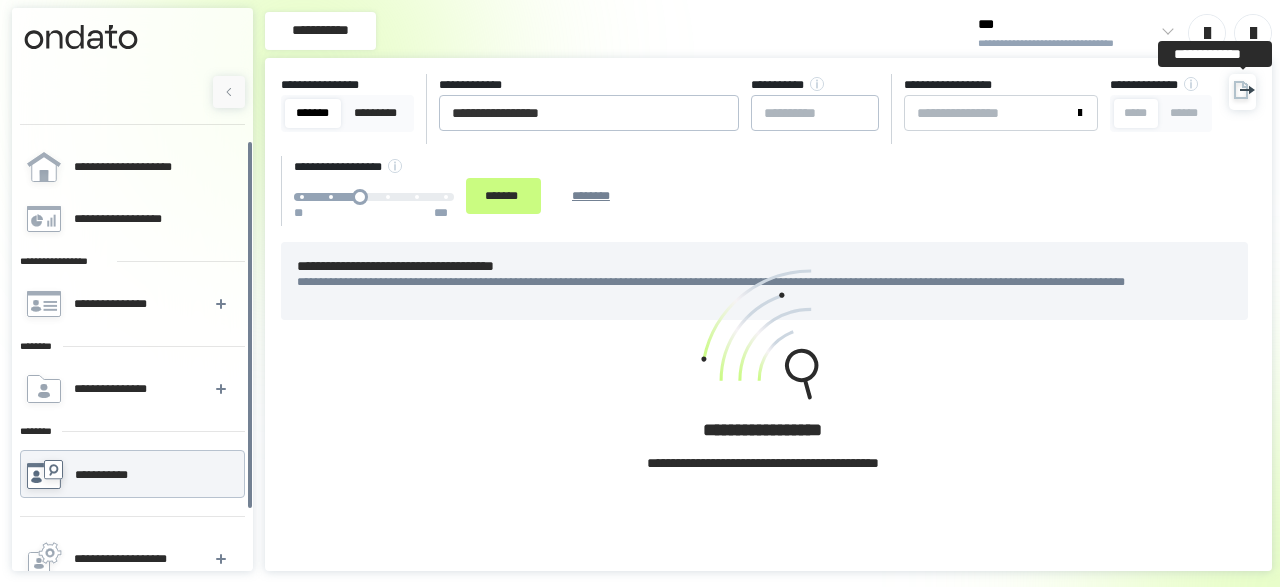 click 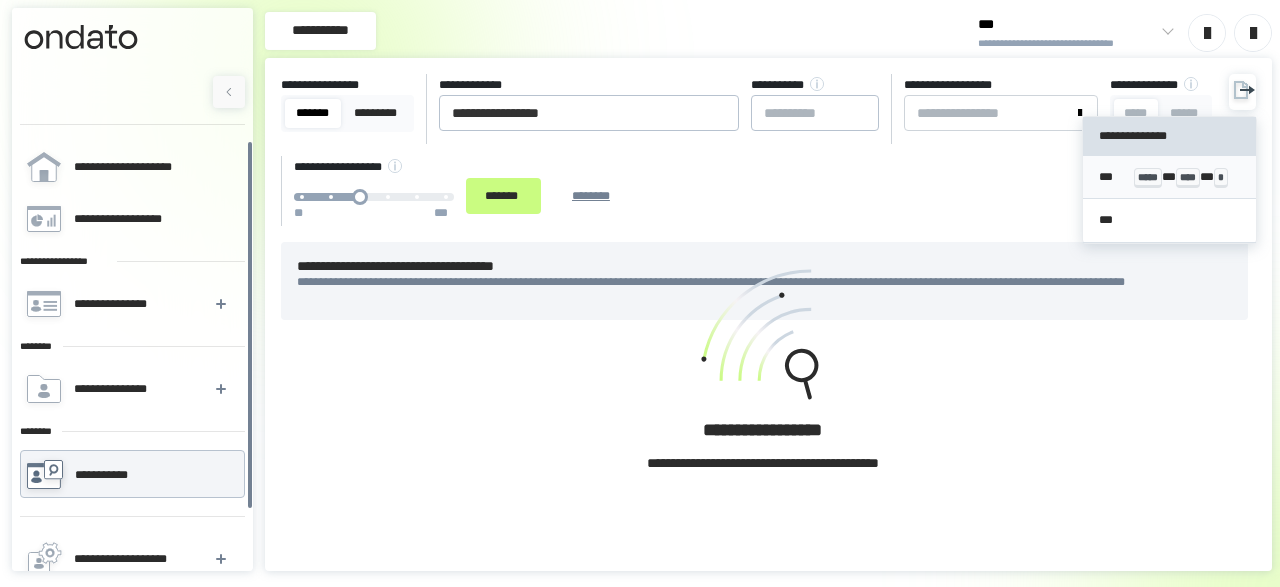 click on "*** ***** * **** *   *" at bounding box center [1169, 178] 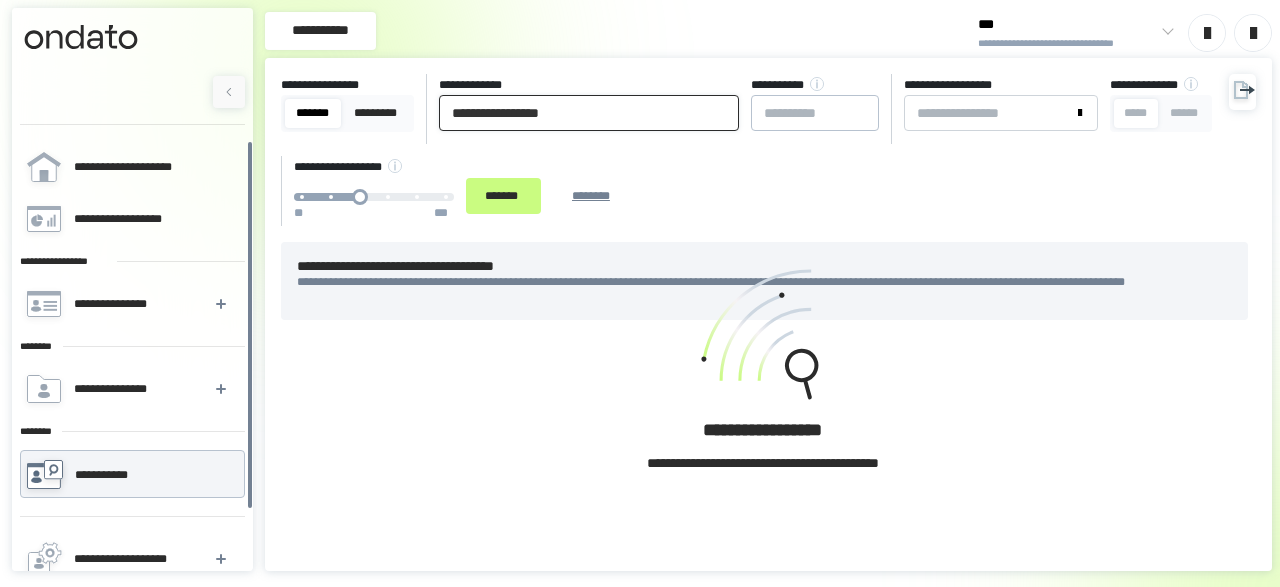 drag, startPoint x: 623, startPoint y: 120, endPoint x: 185, endPoint y: 111, distance: 438.09247 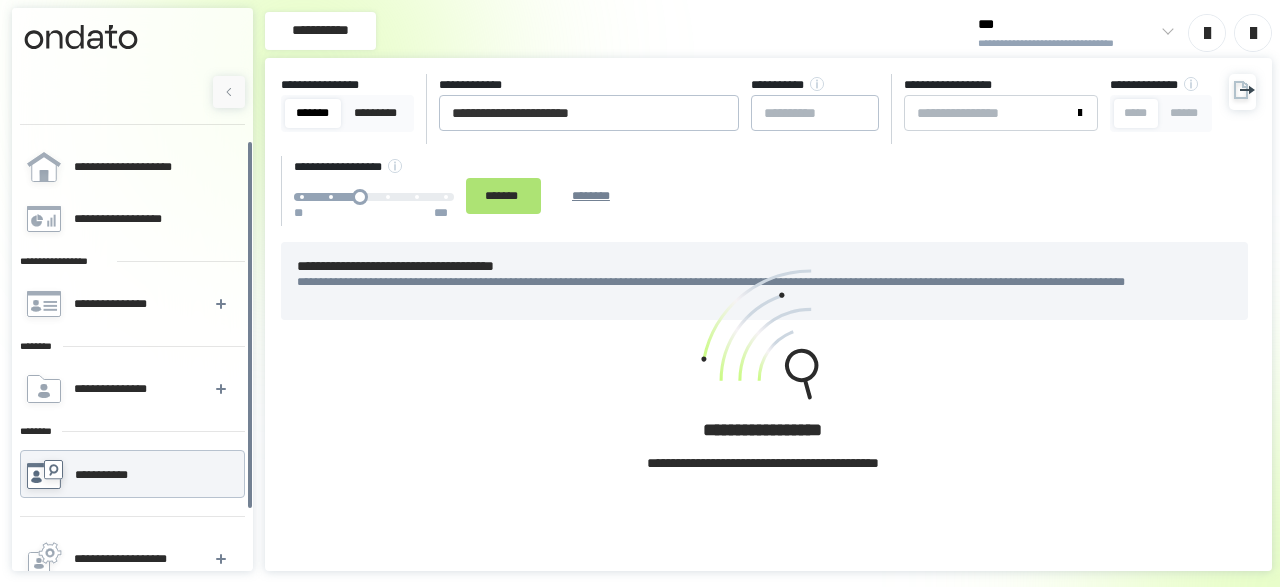 click on "*******" at bounding box center [503, 195] 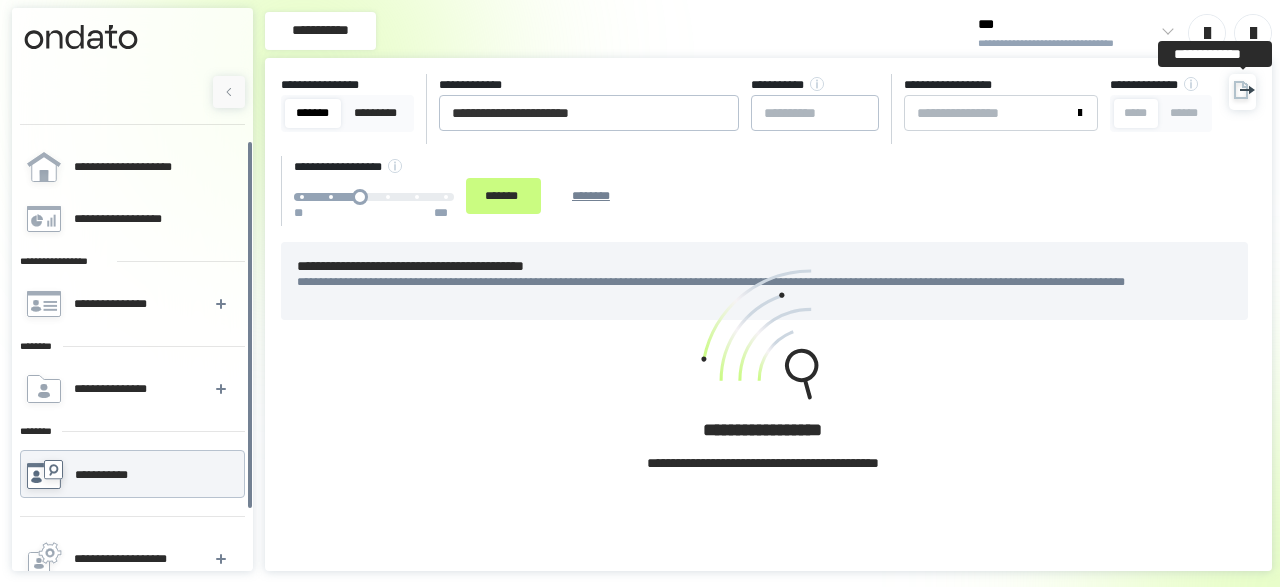 click 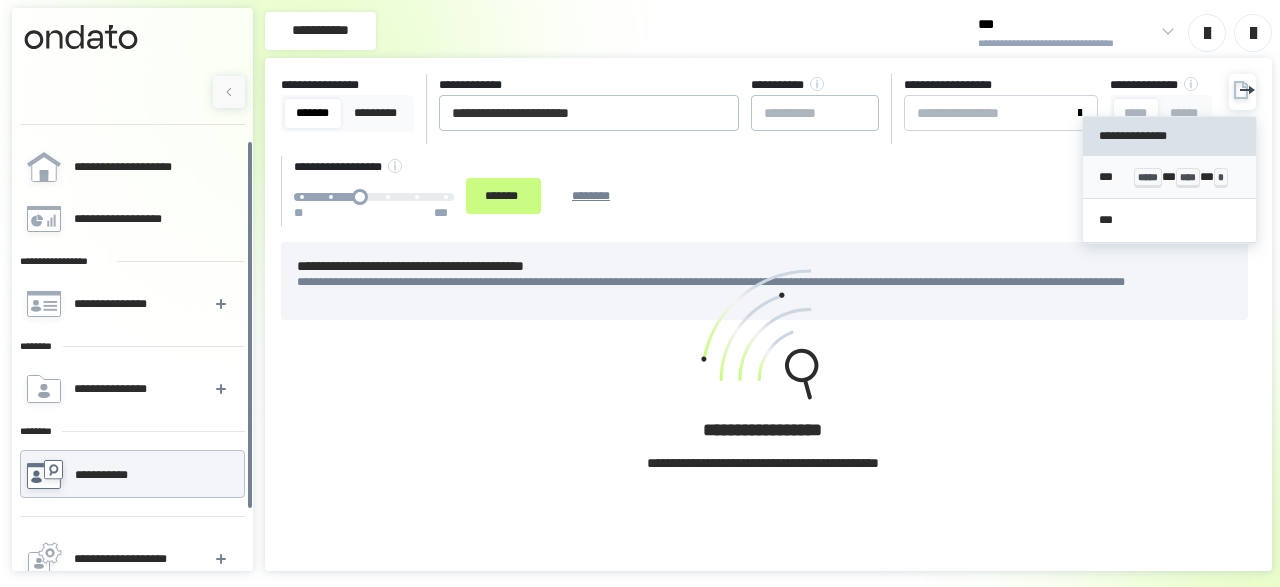 click on "*** ***** * **** *   *" at bounding box center [1169, 177] 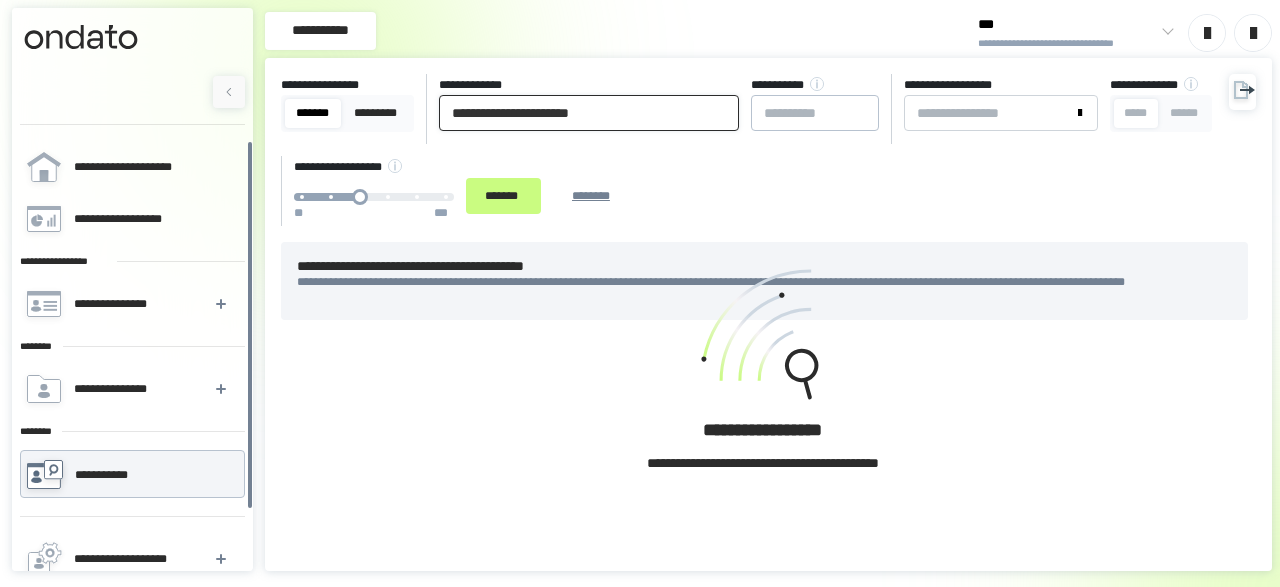drag, startPoint x: 642, startPoint y: 113, endPoint x: 127, endPoint y: 133, distance: 515.3882 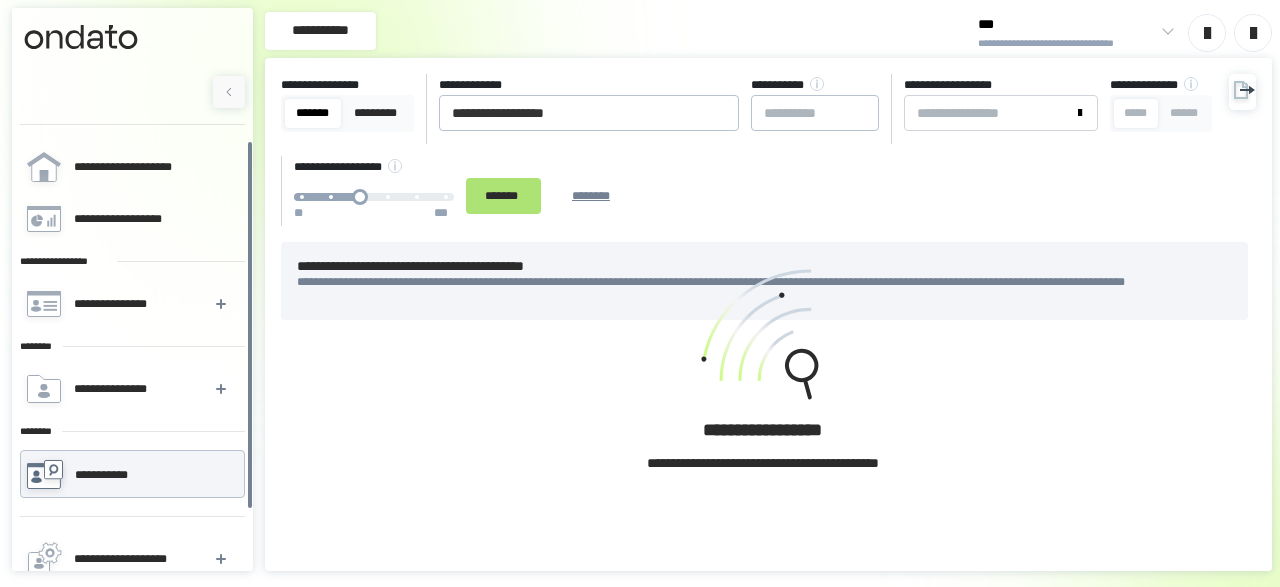 click on "*******" at bounding box center (503, 195) 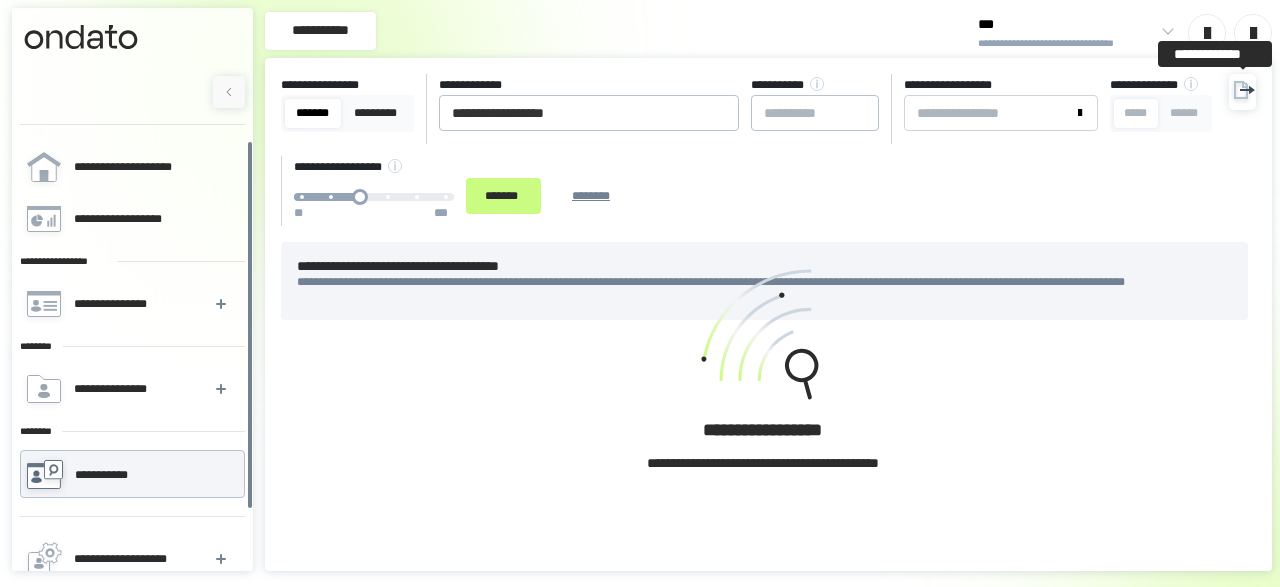 click 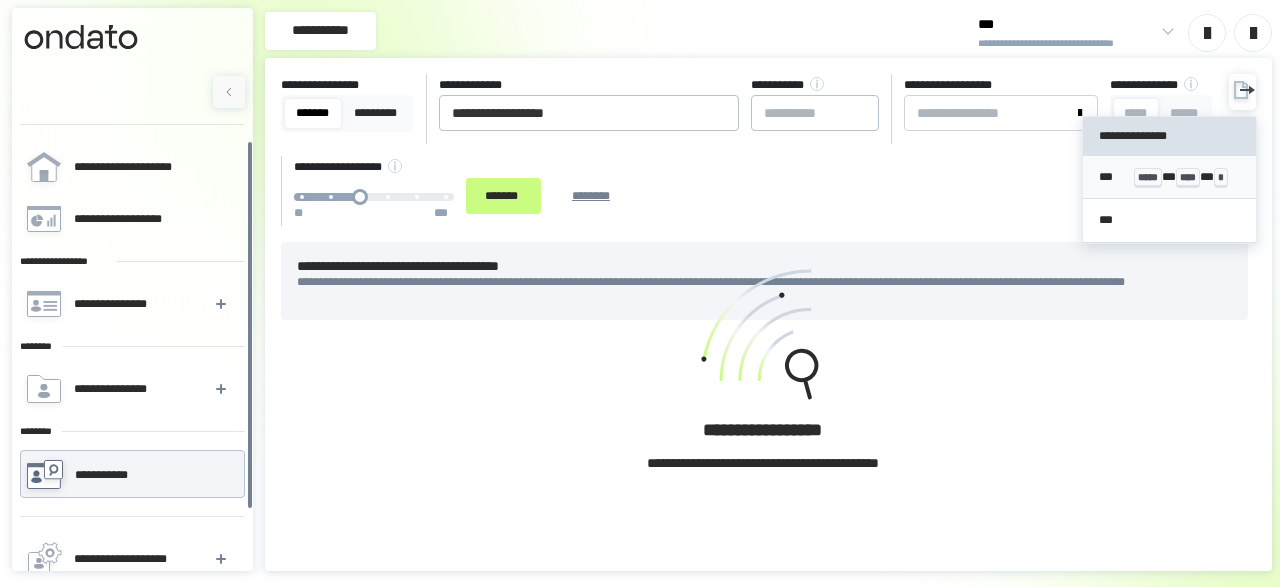 click on "*** ***** * **** *   *" at bounding box center [1169, 177] 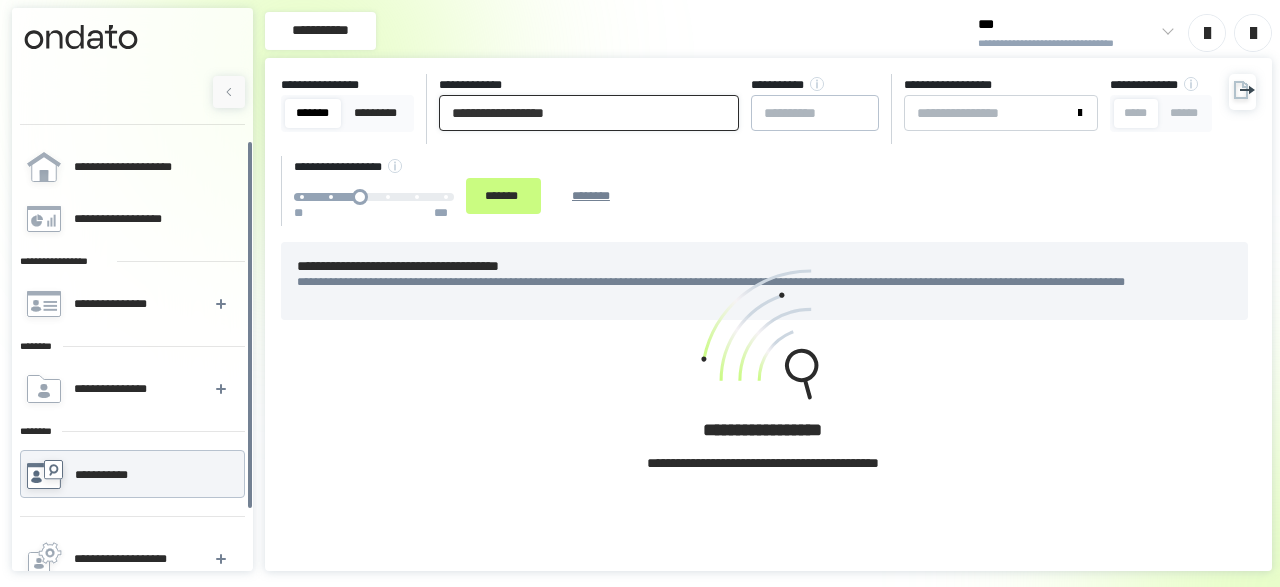 drag, startPoint x: 474, startPoint y: 69, endPoint x: 235, endPoint y: 45, distance: 240.202 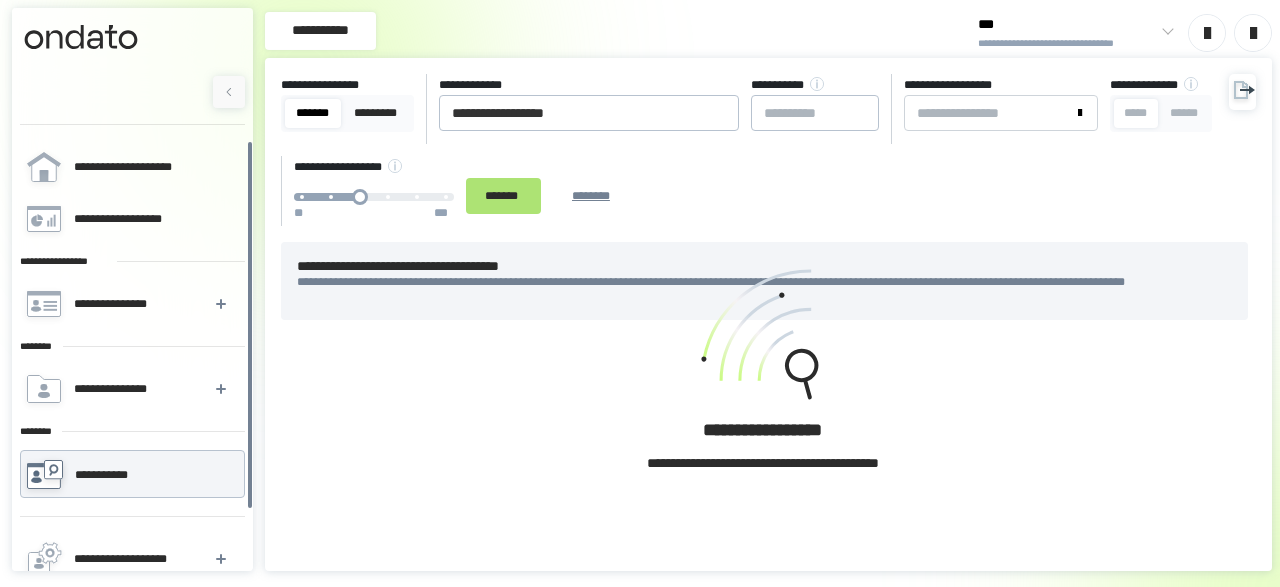 click on "*******" at bounding box center [503, 195] 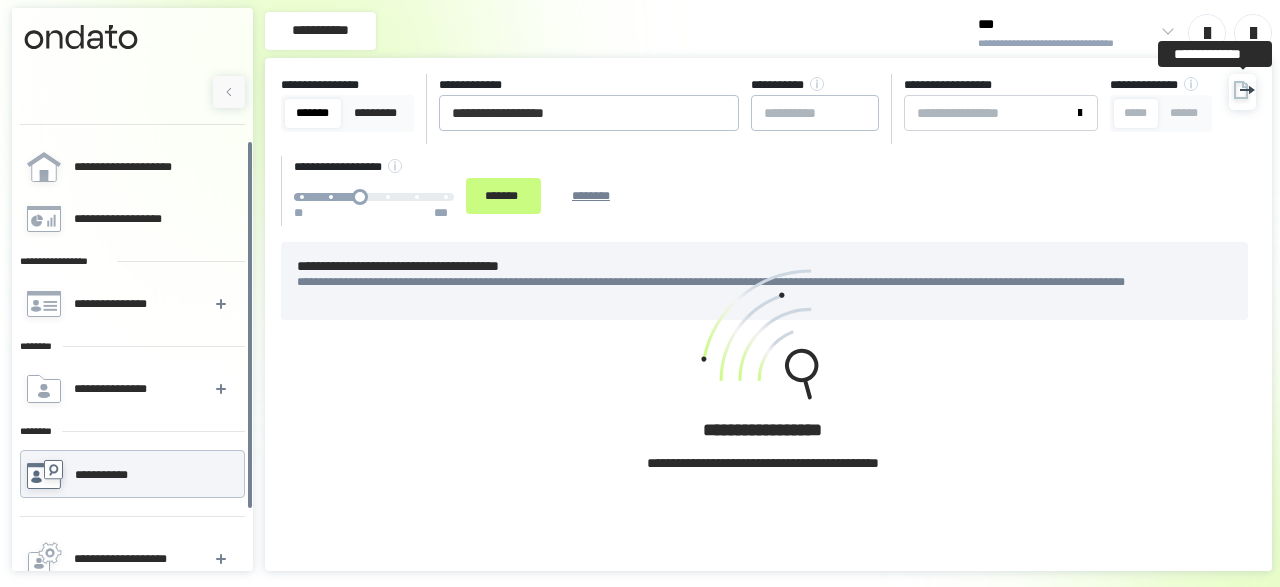 click 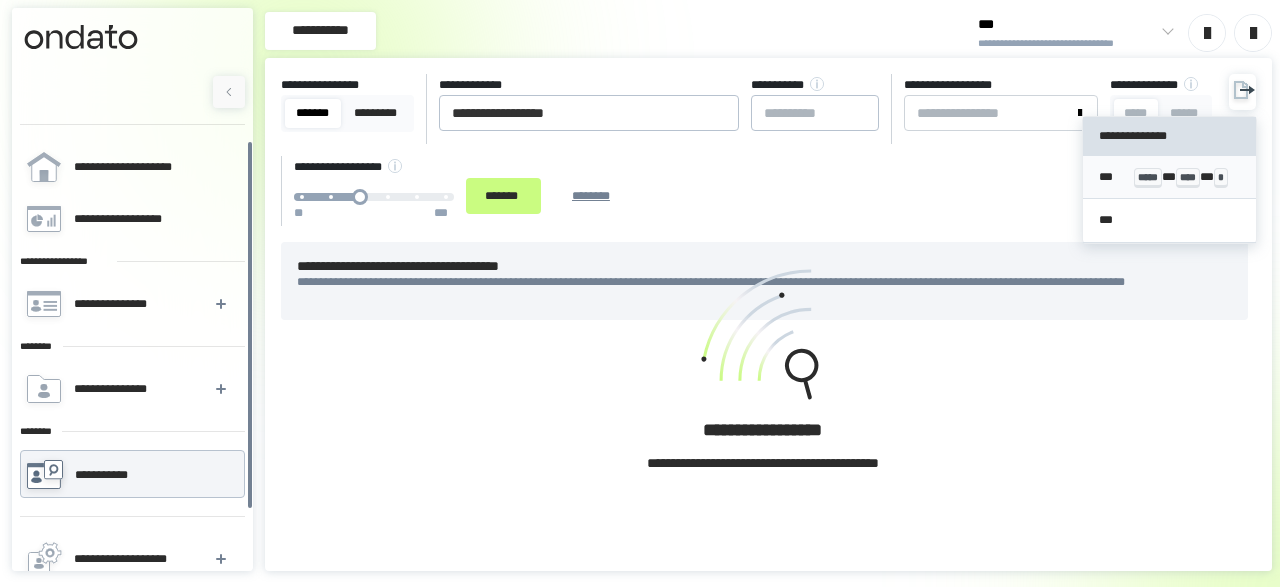 click on "*** ***** * **** *   *" at bounding box center (1169, 177) 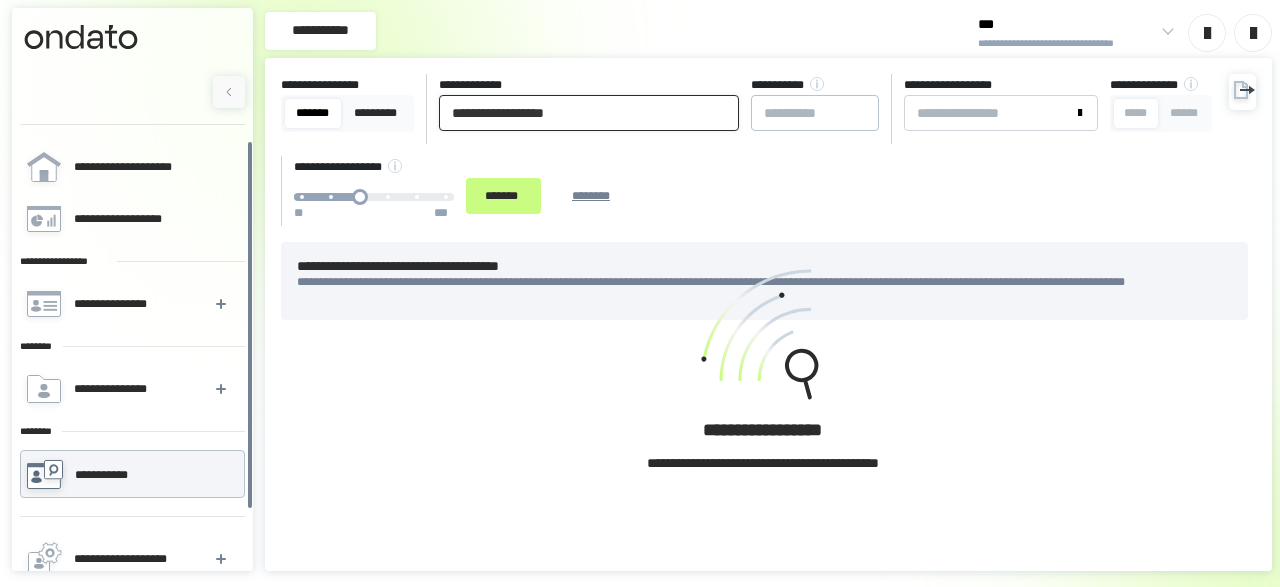 drag, startPoint x: 617, startPoint y: 113, endPoint x: 0, endPoint y: 169, distance: 619.53613 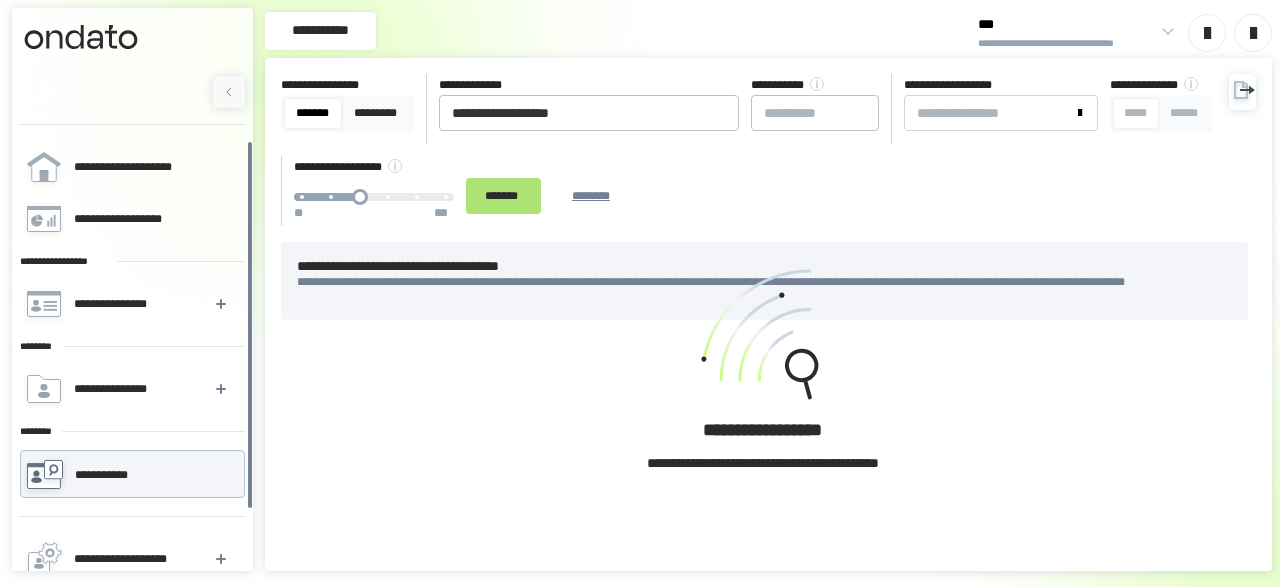 click on "*******" at bounding box center [503, 195] 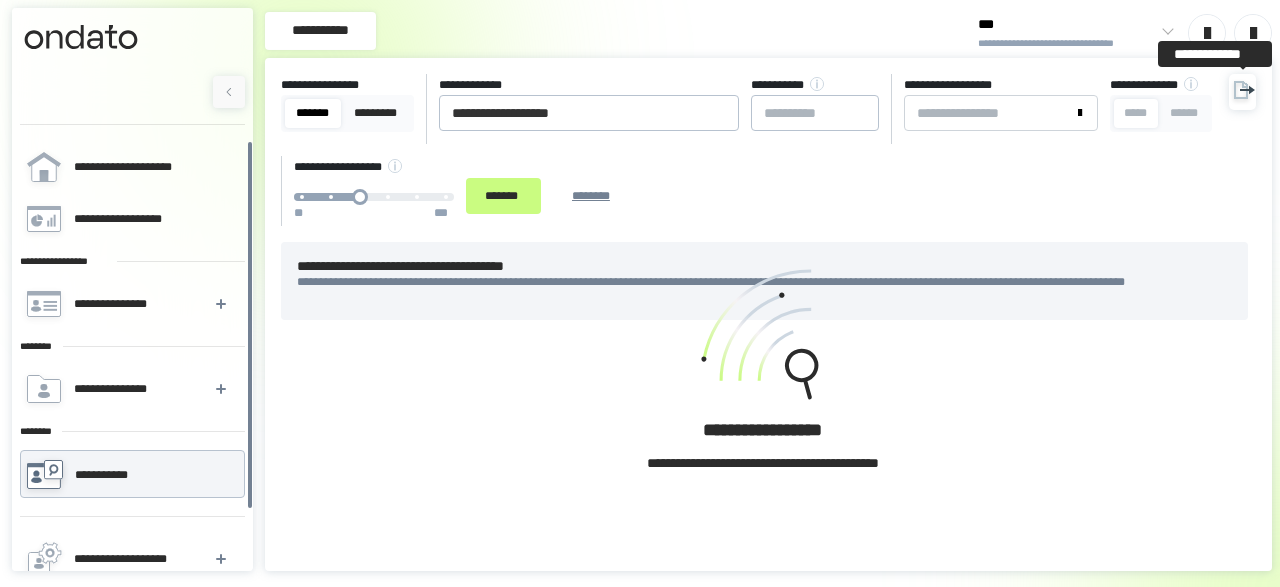 click 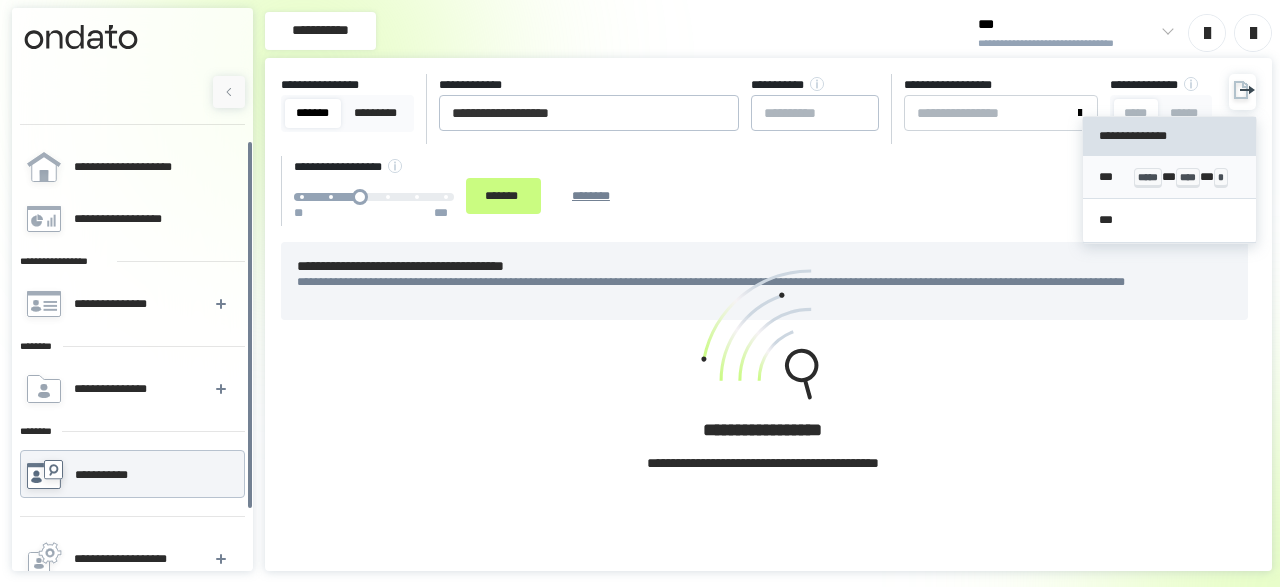 click on "*** ***** * **** *   *" at bounding box center [1169, 177] 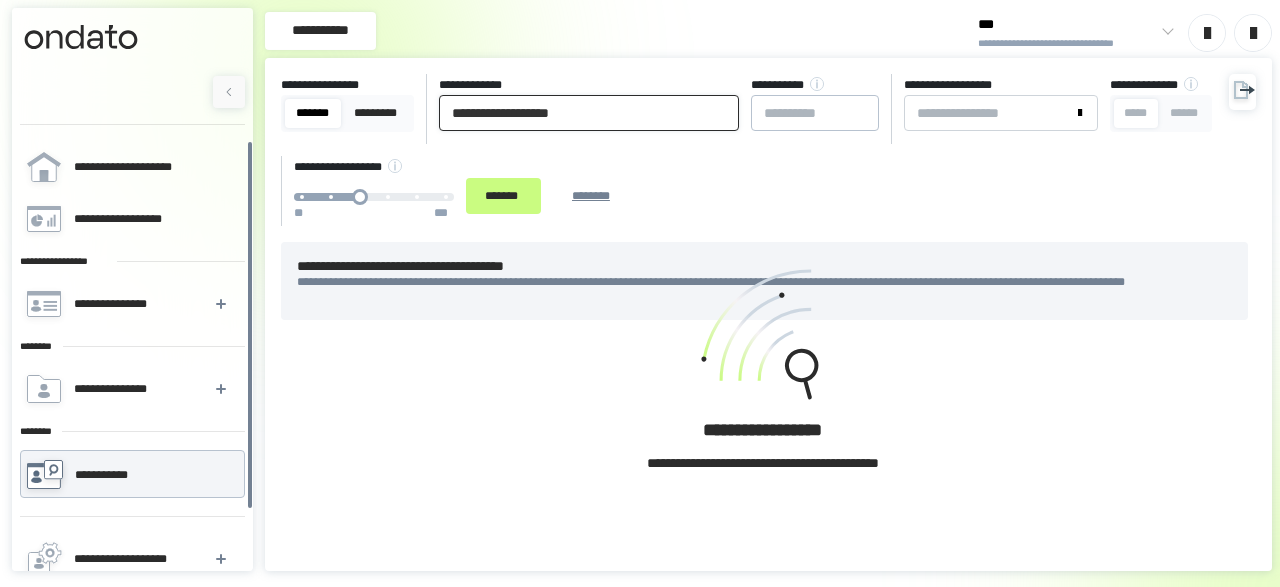 drag, startPoint x: 255, startPoint y: 136, endPoint x: 51, endPoint y: 143, distance: 204.12006 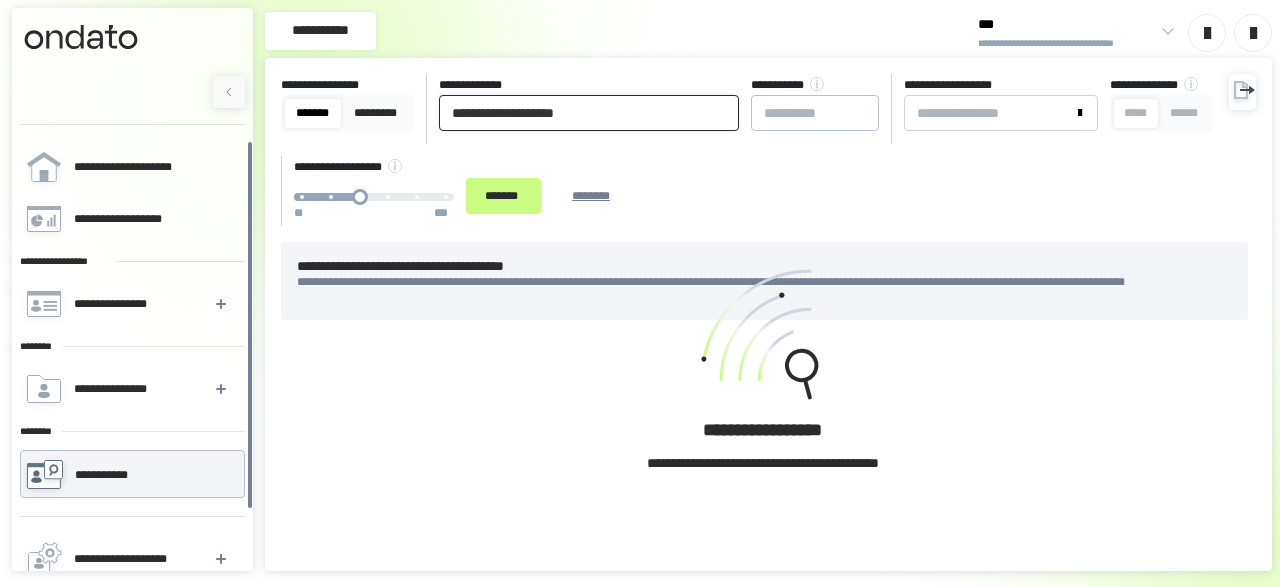 click on "**********" at bounding box center (589, 113) 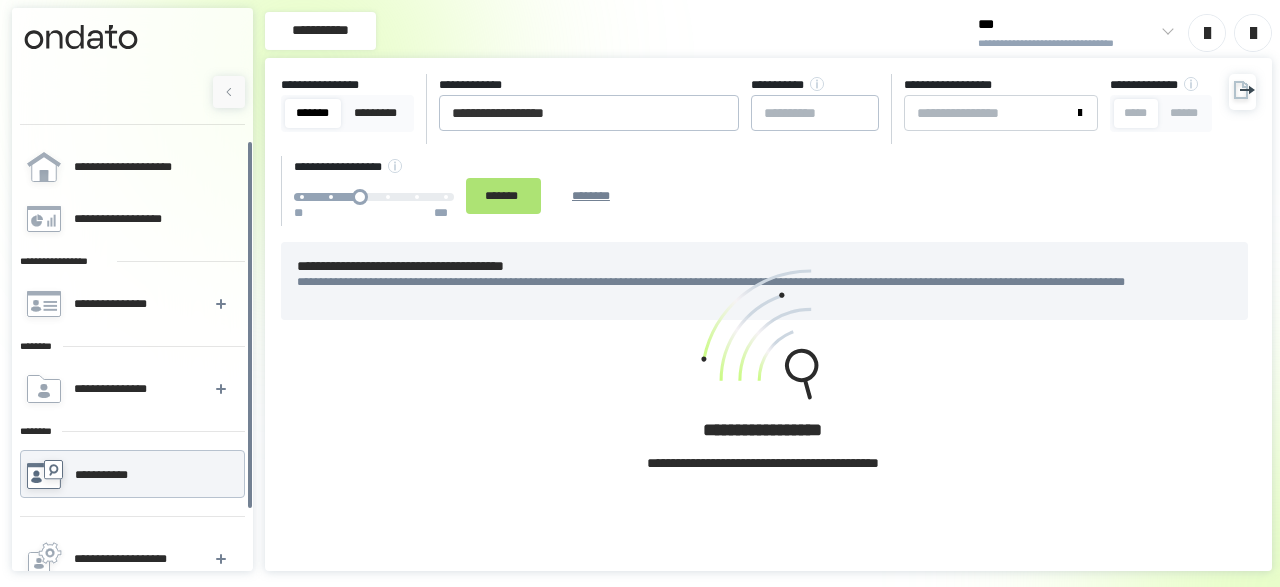 click on "*******" at bounding box center [503, 195] 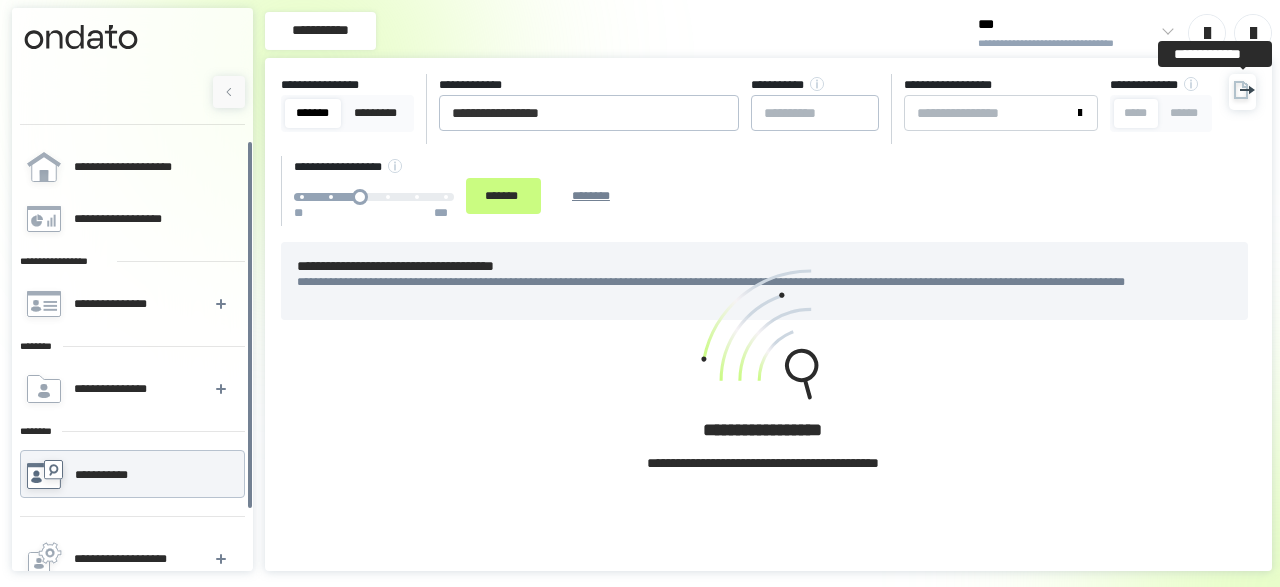 drag, startPoint x: 1245, startPoint y: 89, endPoint x: 1223, endPoint y: 100, distance: 24.596748 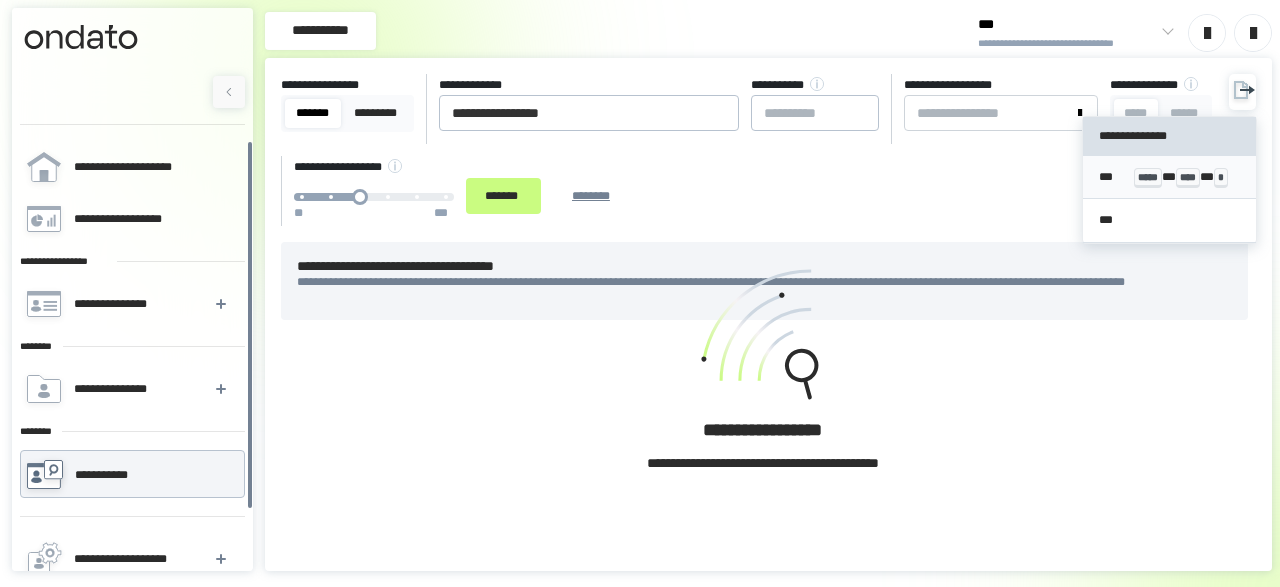 click on "*** ***** * **** *   *" at bounding box center (1169, 177) 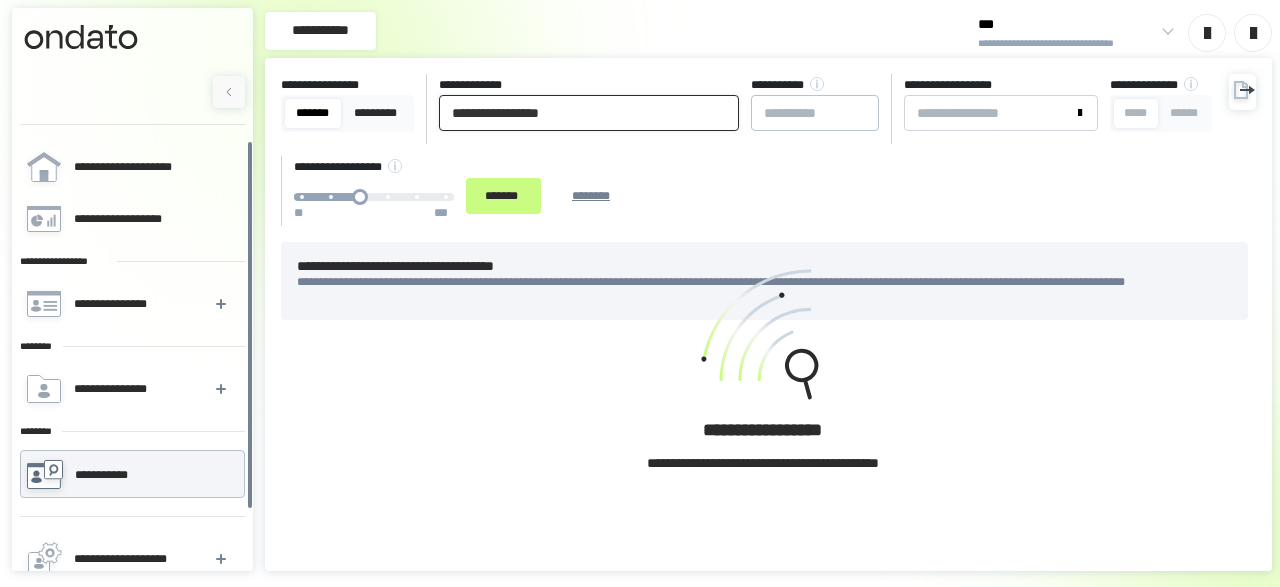 drag, startPoint x: 516, startPoint y: 122, endPoint x: 5, endPoint y: 147, distance: 511.61118 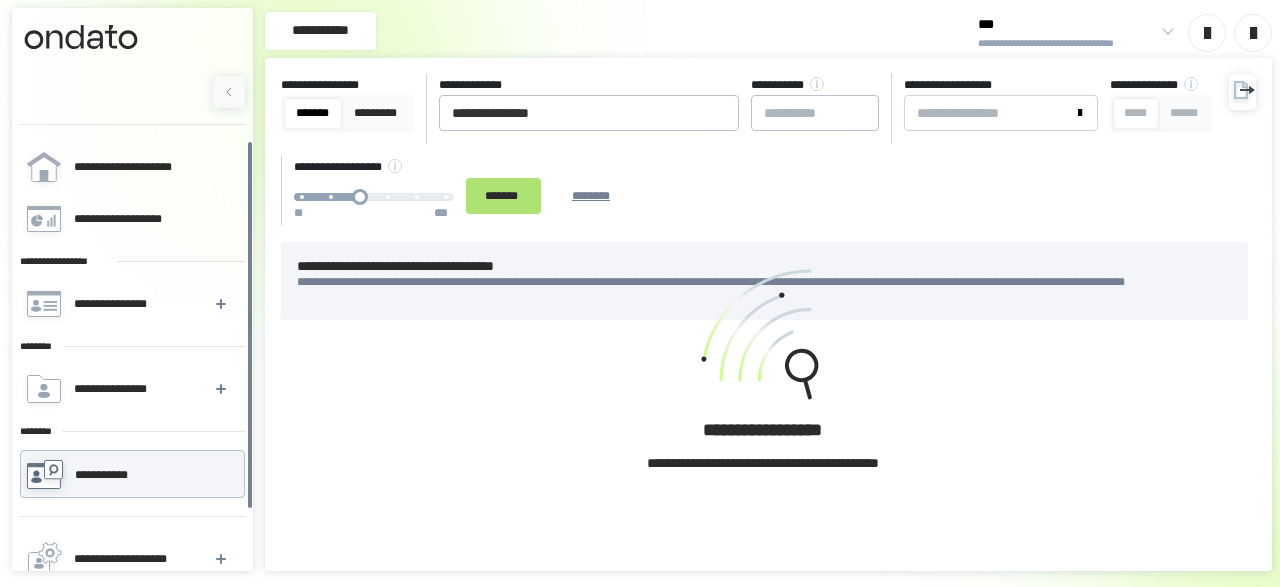 click on "*******" at bounding box center [503, 195] 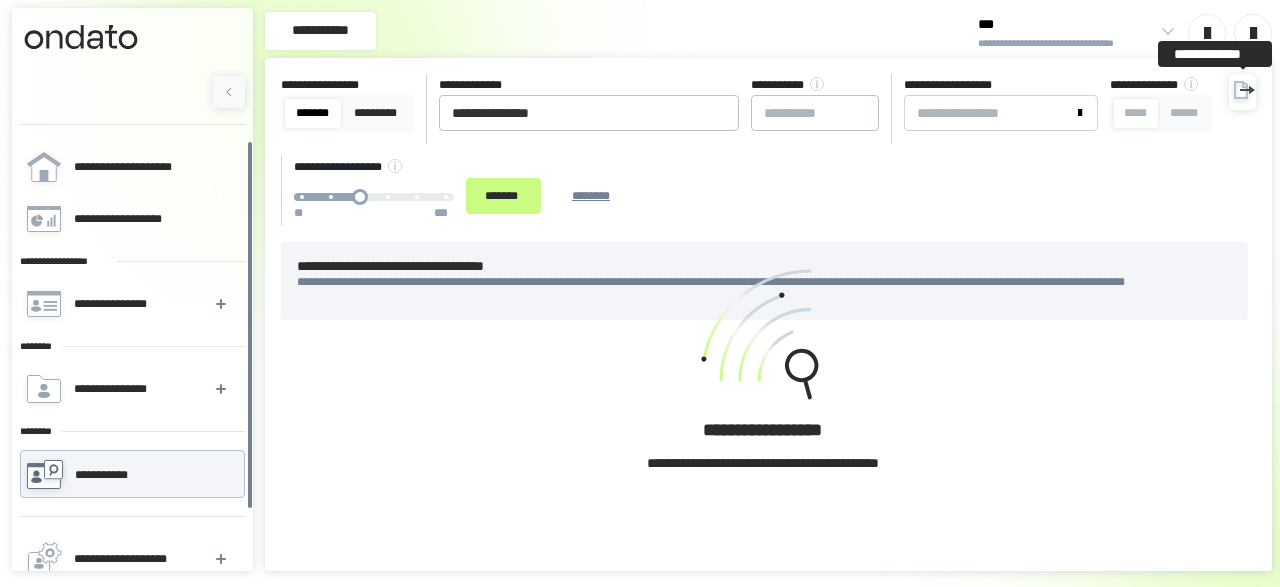 click 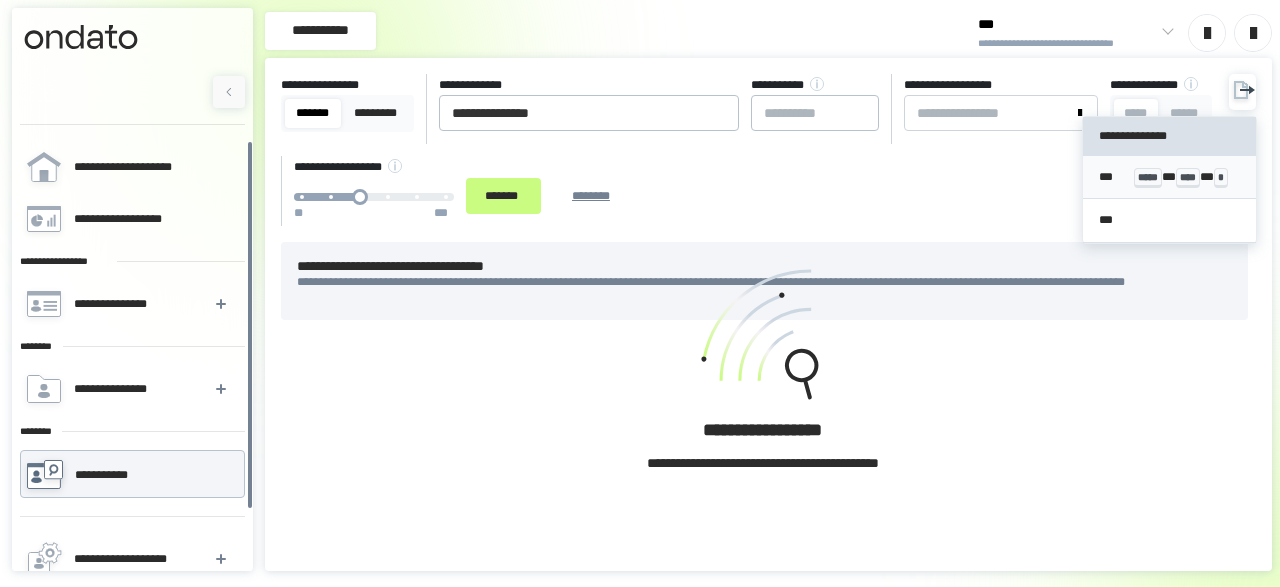 click on "*** ***** * **** *   *" at bounding box center (1169, 177) 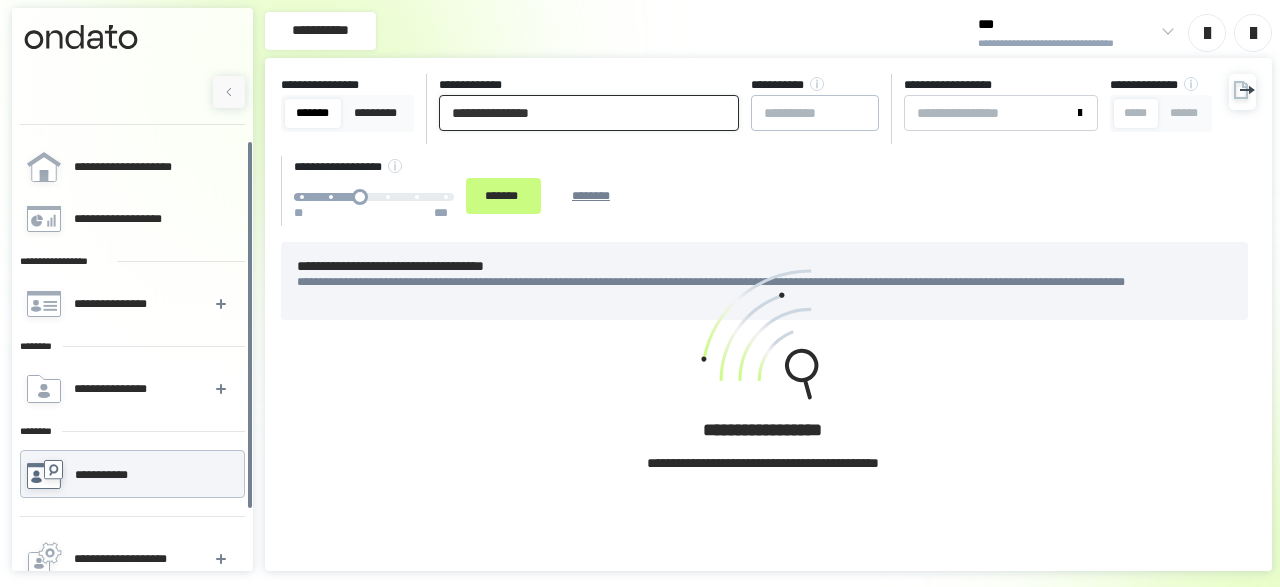 drag, startPoint x: 613, startPoint y: 126, endPoint x: 149, endPoint y: 79, distance: 466.3743 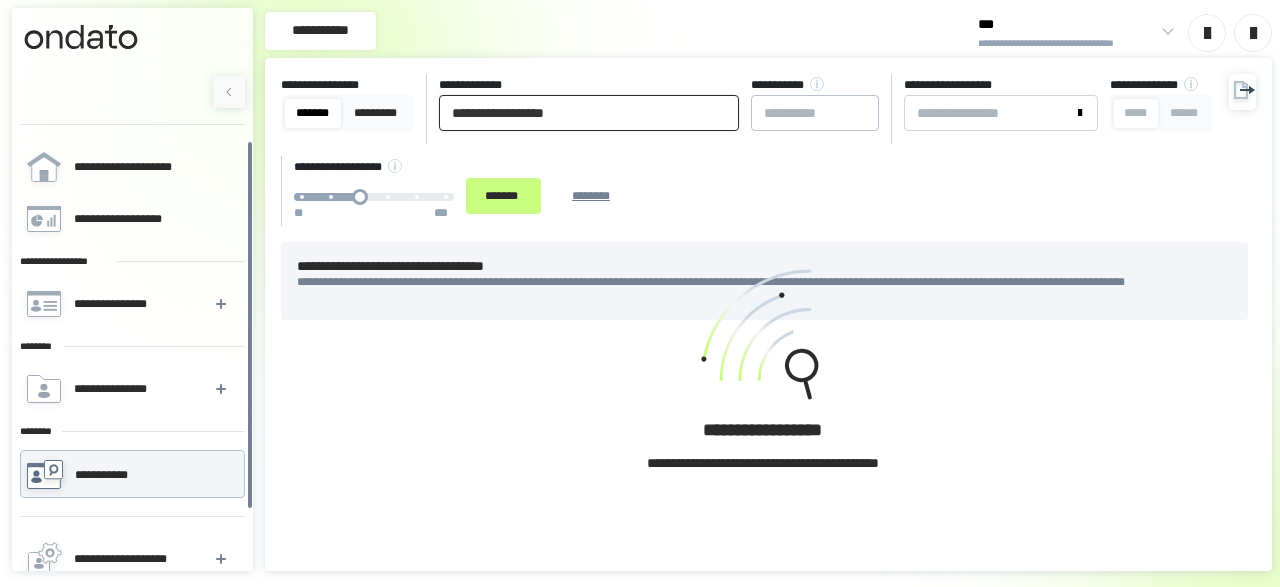 click on "**********" at bounding box center [589, 113] 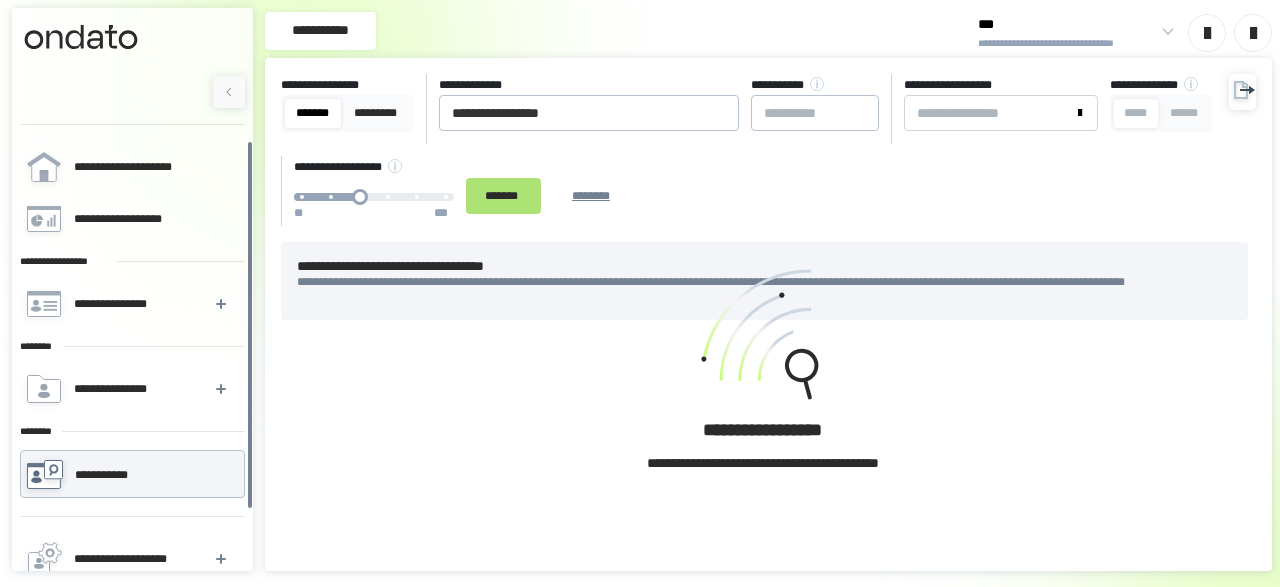 click on "*******" at bounding box center (503, 195) 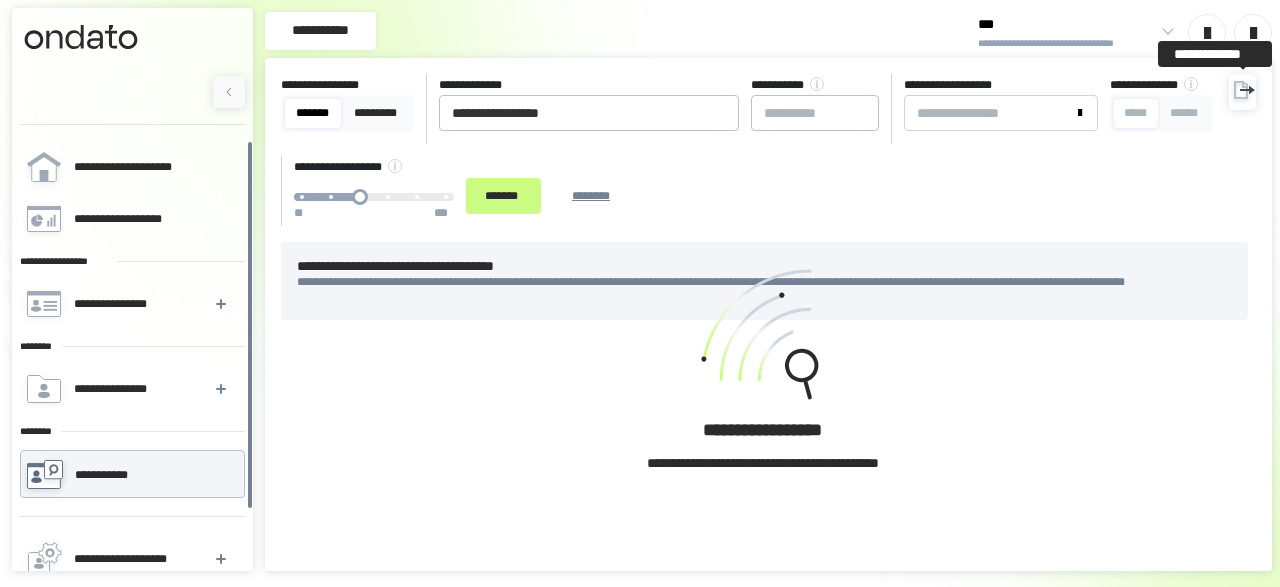 click 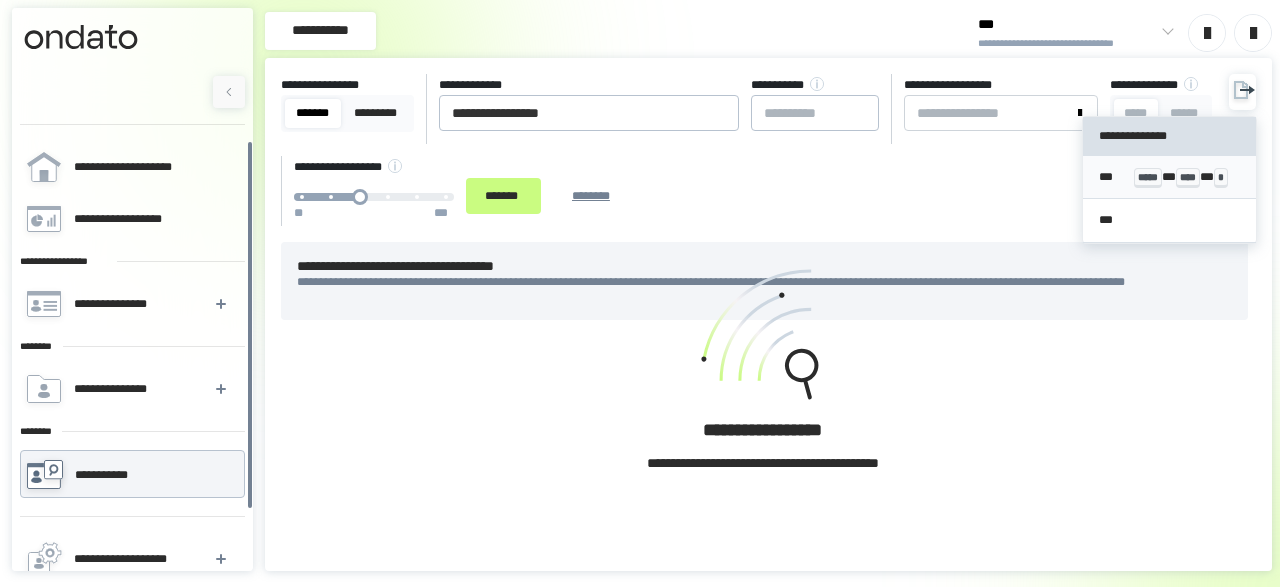 click on "*** ***** * **** *   *" at bounding box center (1169, 177) 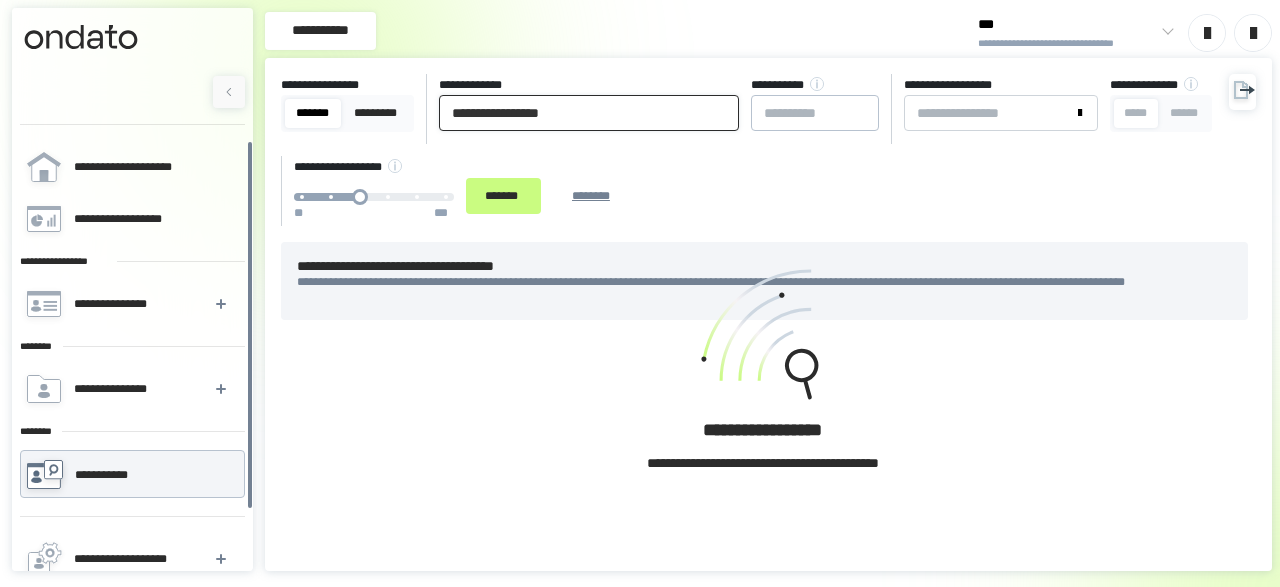 drag, startPoint x: 617, startPoint y: 108, endPoint x: 47, endPoint y: 91, distance: 570.2535 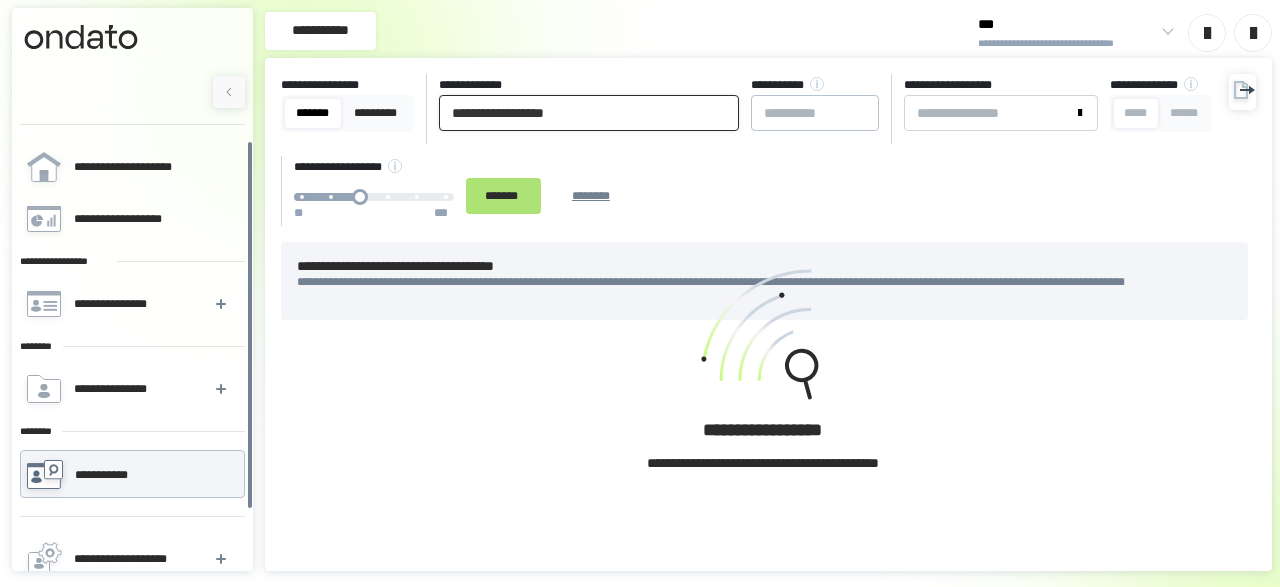 type on "**********" 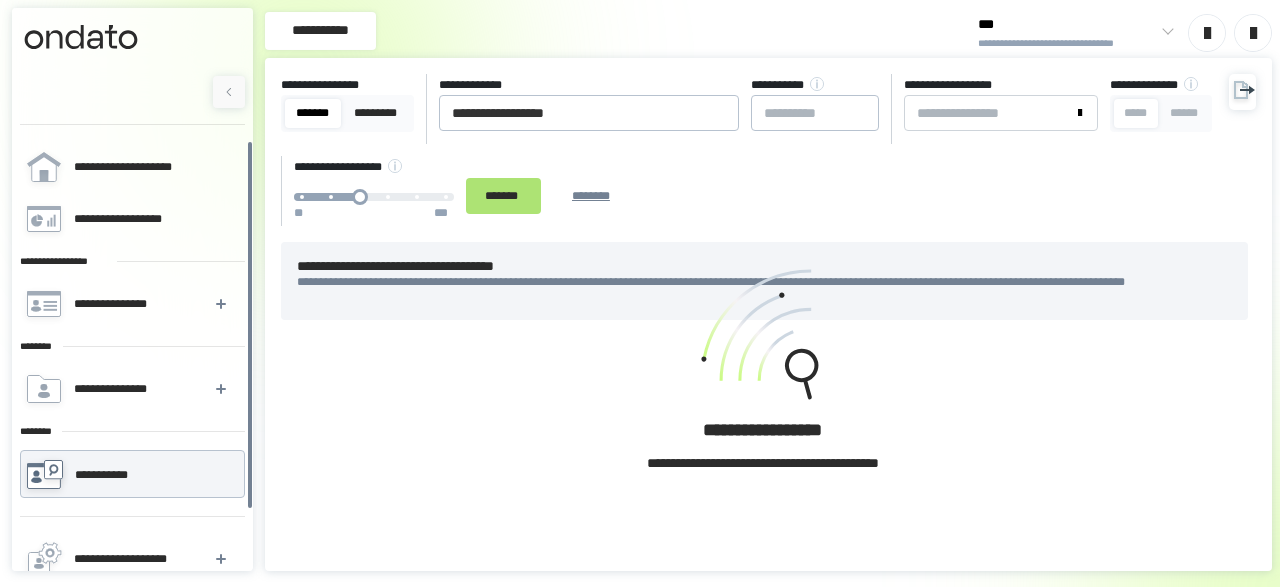 click on "*******" at bounding box center [503, 195] 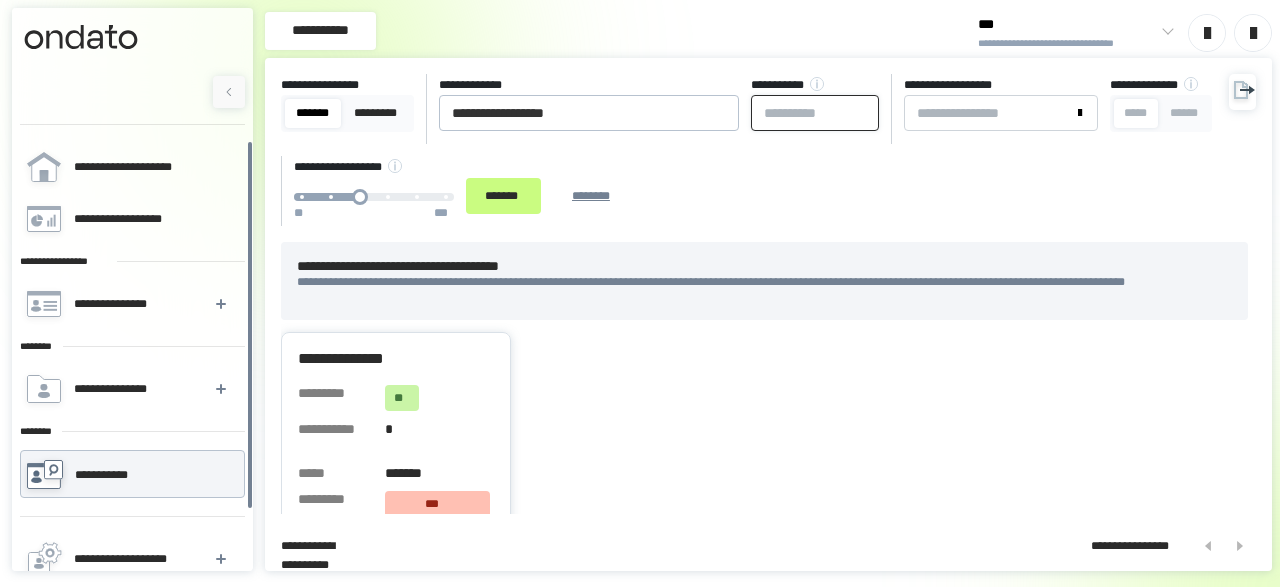 click at bounding box center [815, 113] 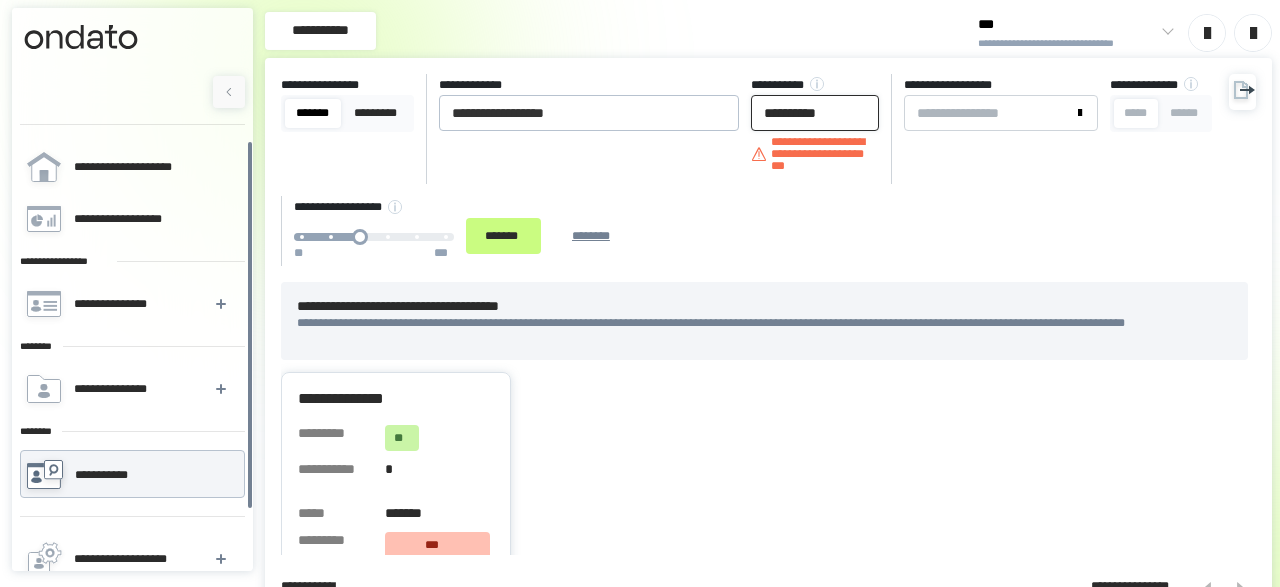 click on "**********" at bounding box center [815, 113] 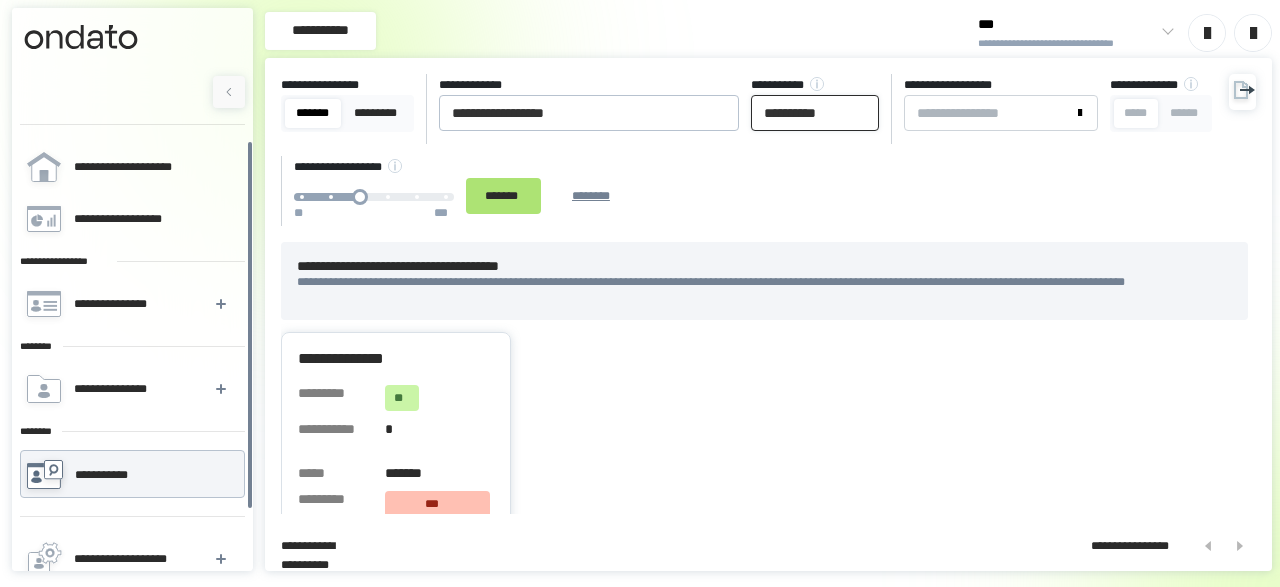 type on "**********" 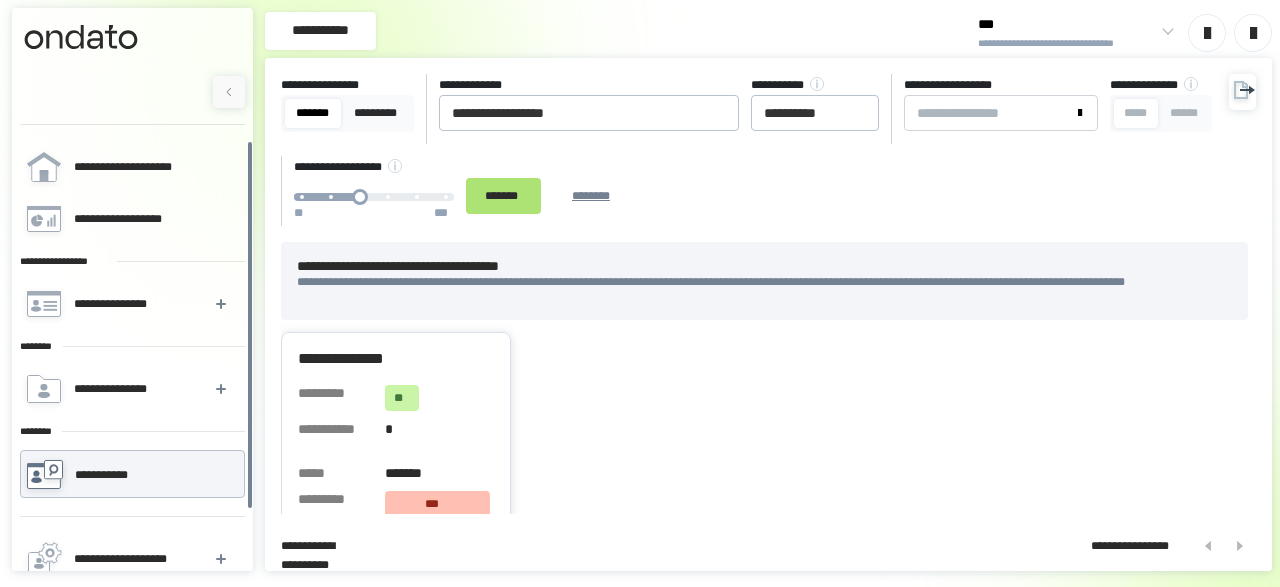 click on "*******" at bounding box center [503, 195] 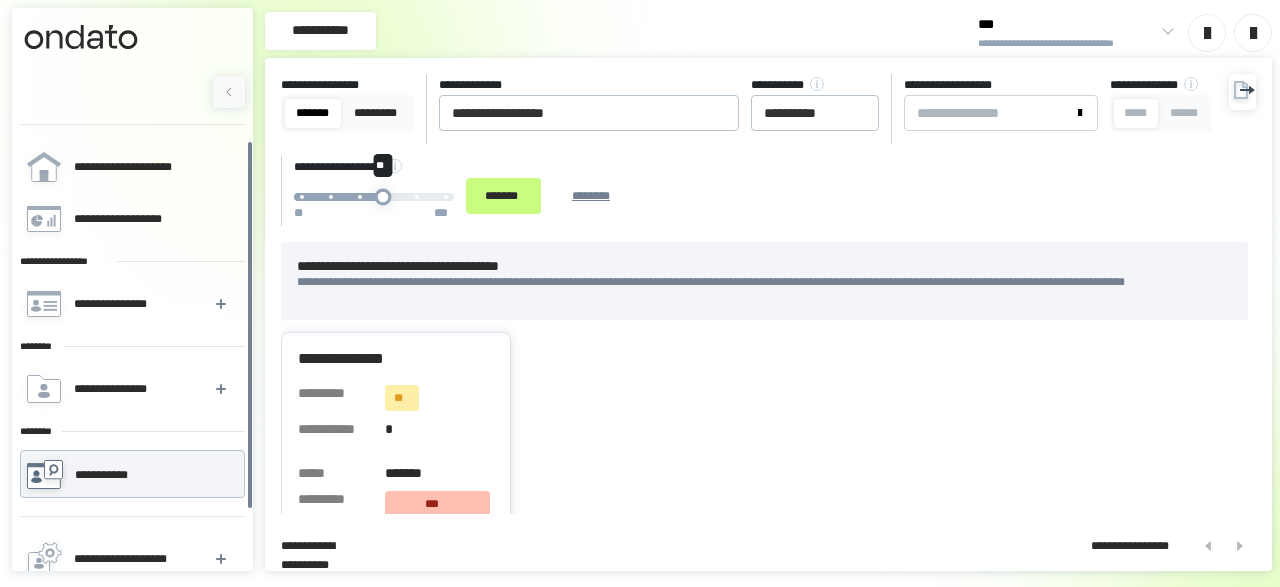 drag, startPoint x: 479, startPoint y: 200, endPoint x: 499, endPoint y: 200, distance: 20 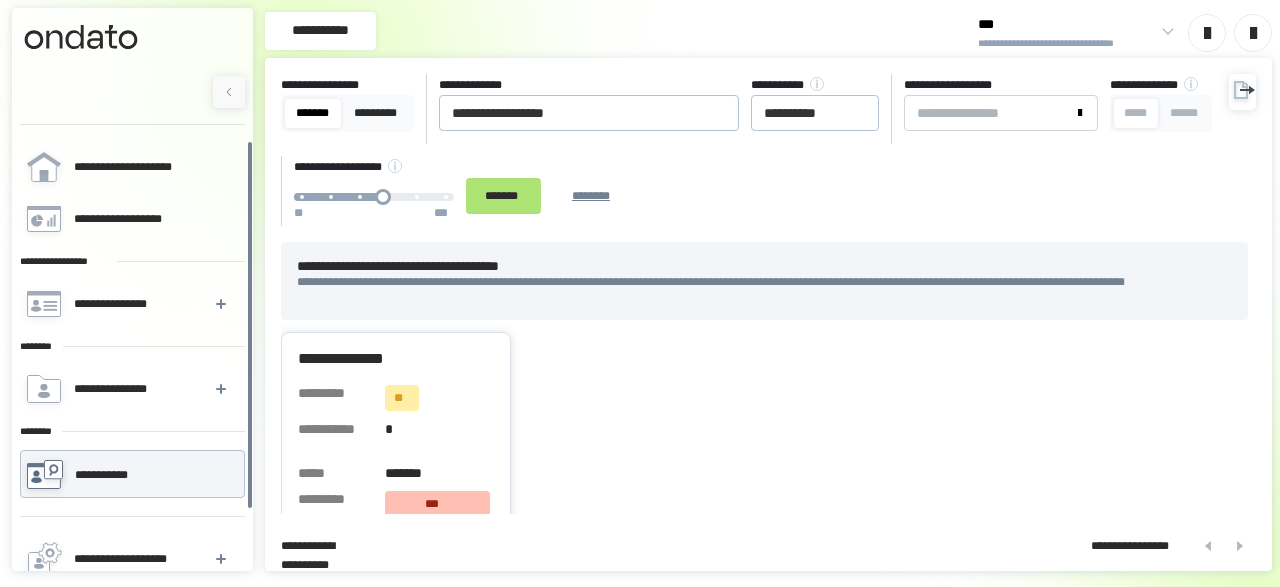 click on "*******" at bounding box center [503, 196] 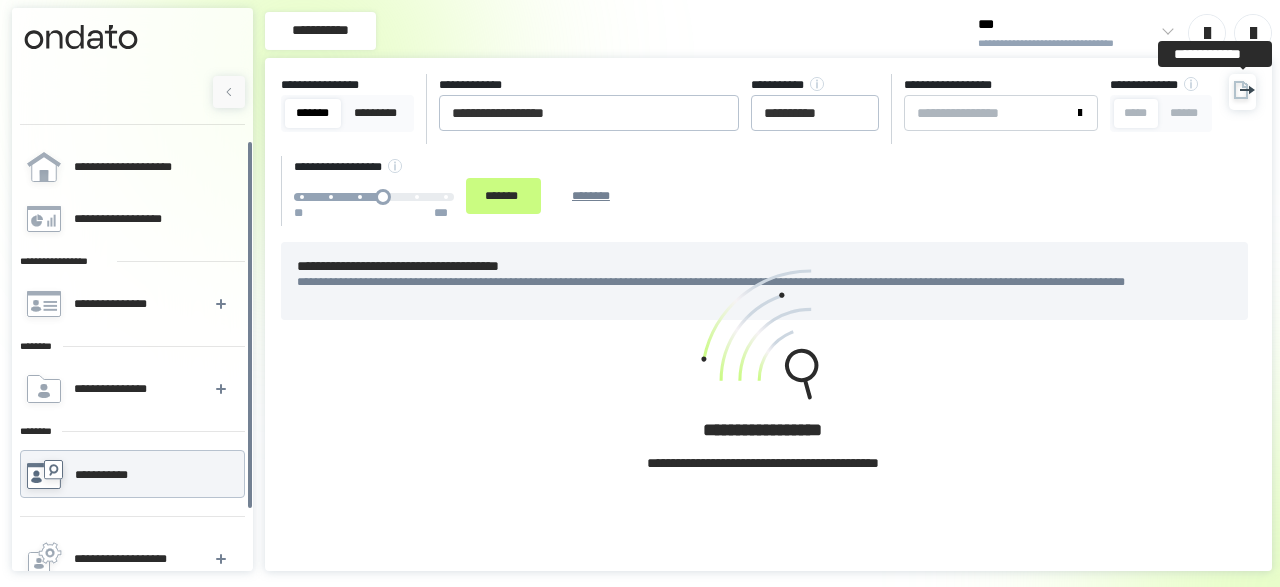 drag, startPoint x: 1253, startPoint y: 85, endPoint x: 1241, endPoint y: 95, distance: 15.6205 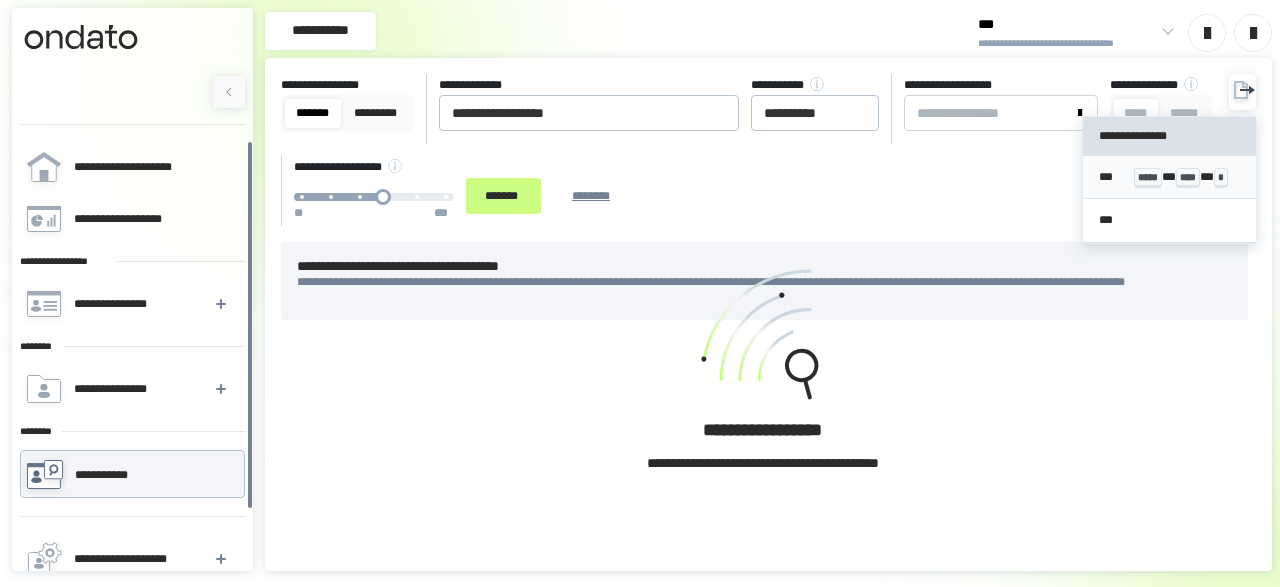 click on "*** ***** * **** *   *" at bounding box center (1169, 177) 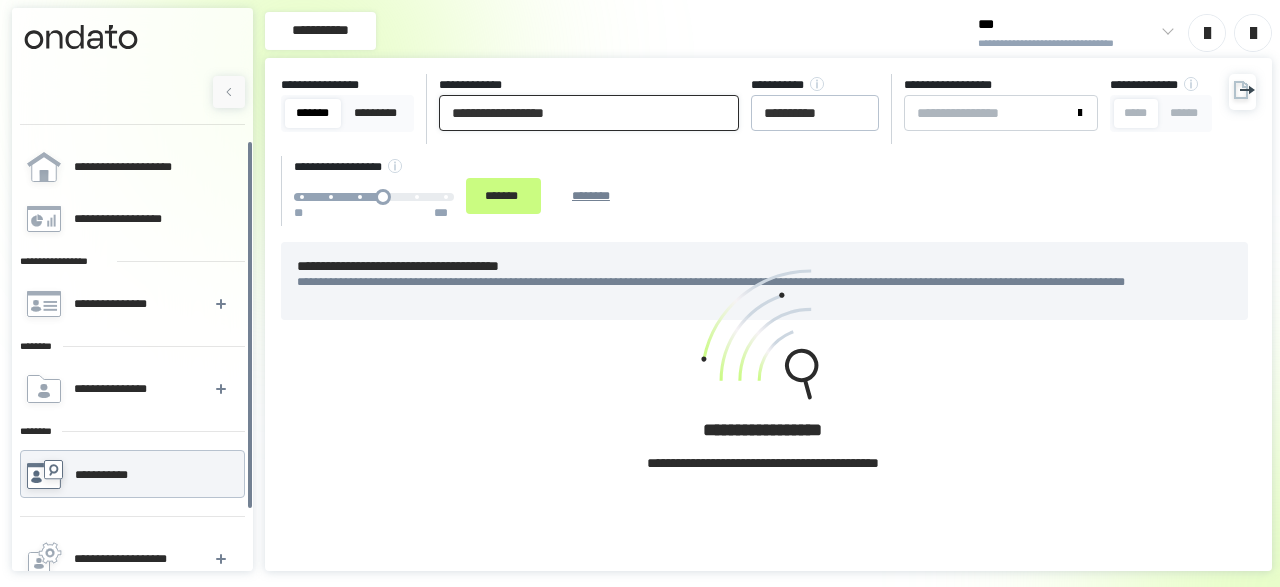 drag, startPoint x: 608, startPoint y: 115, endPoint x: 0, endPoint y: 92, distance: 608.4349 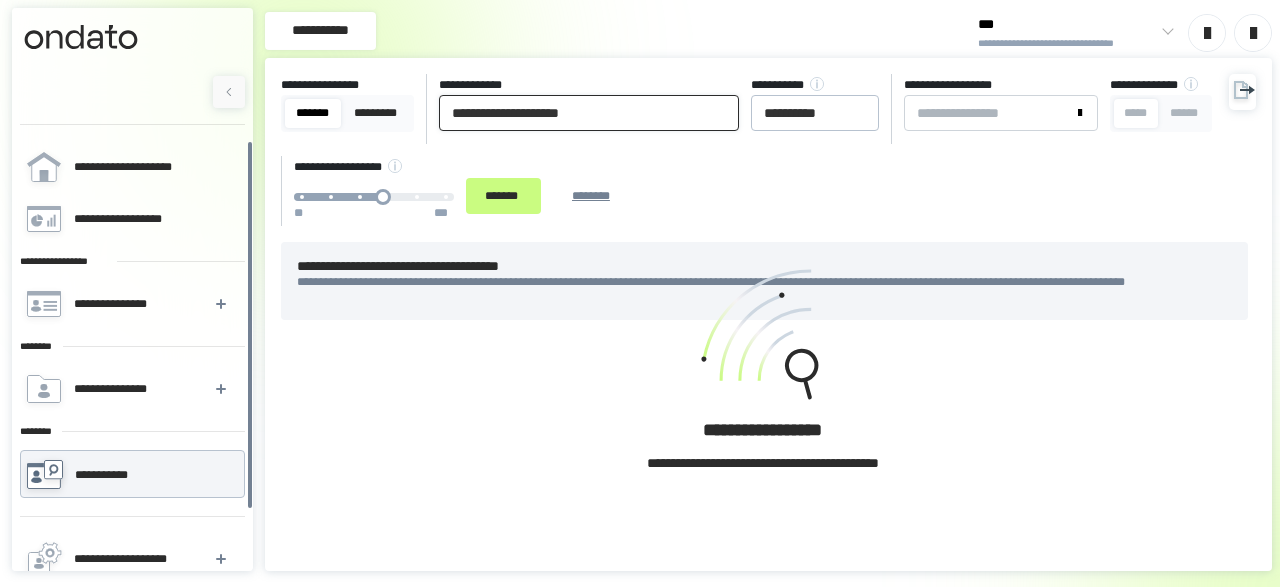click on "**********" at bounding box center (589, 113) 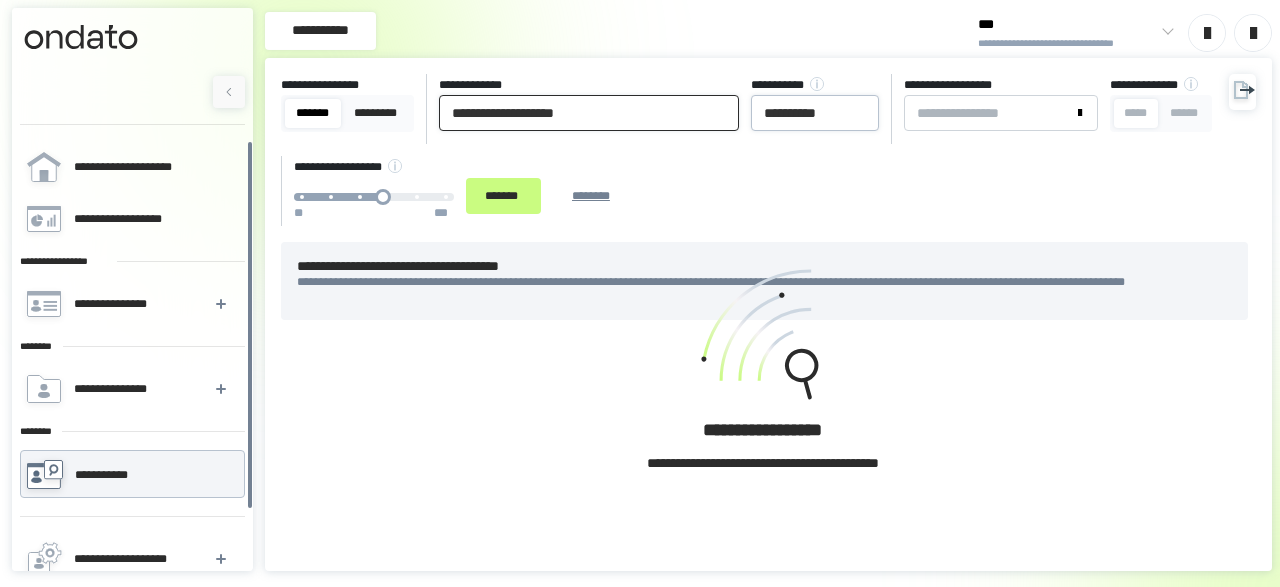 type on "**********" 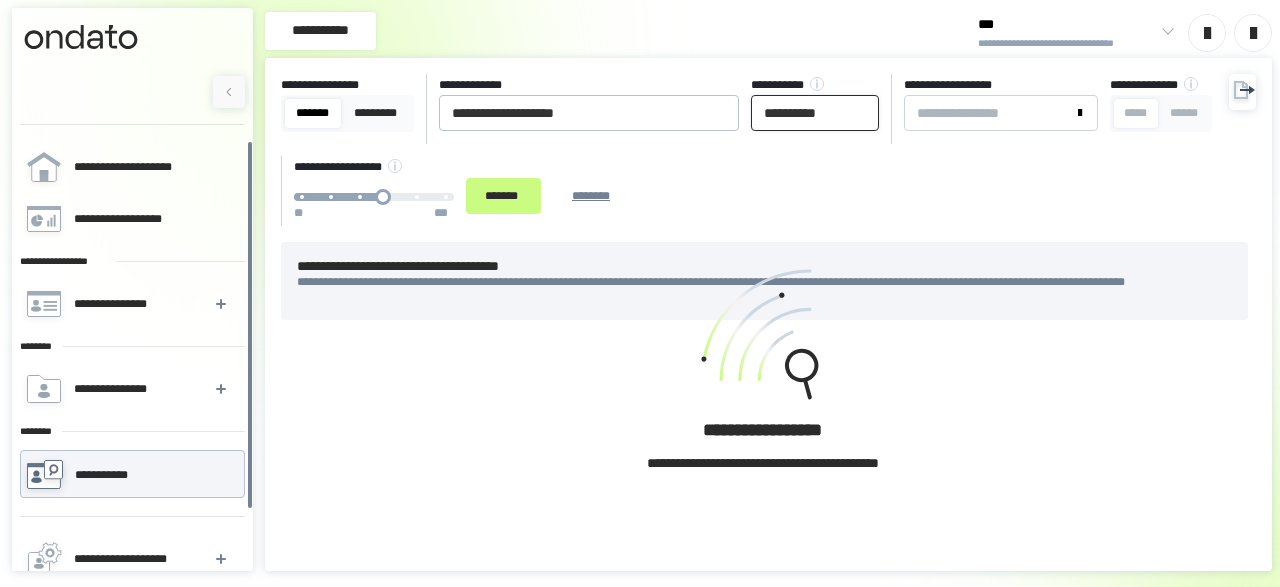 drag, startPoint x: 747, startPoint y: 120, endPoint x: 654, endPoint y: 127, distance: 93.26307 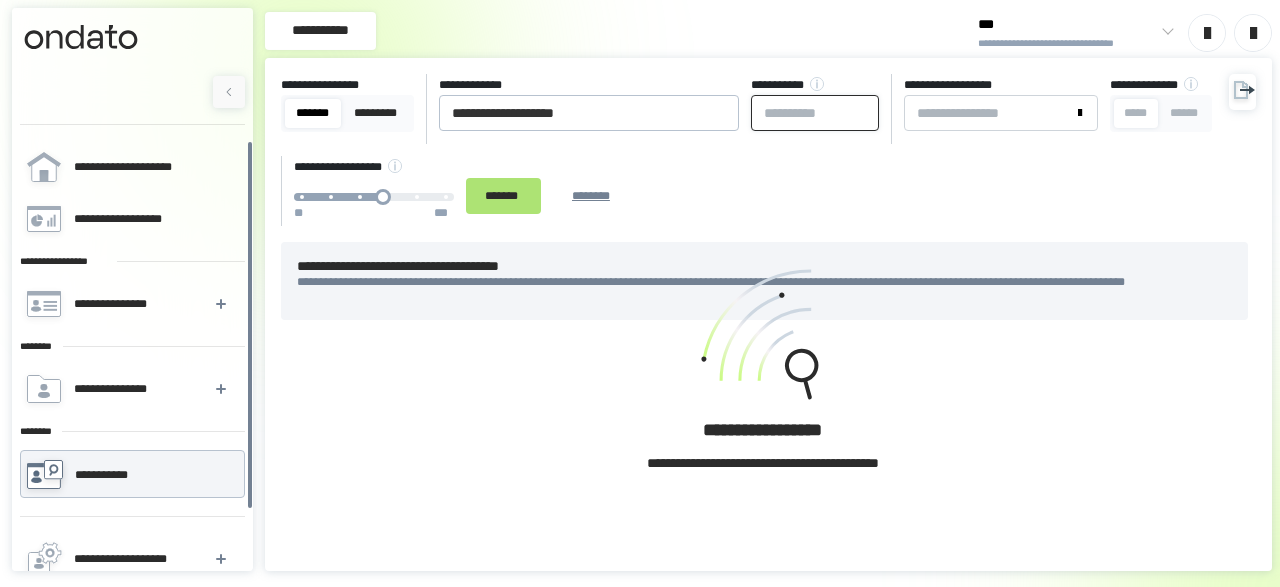 type 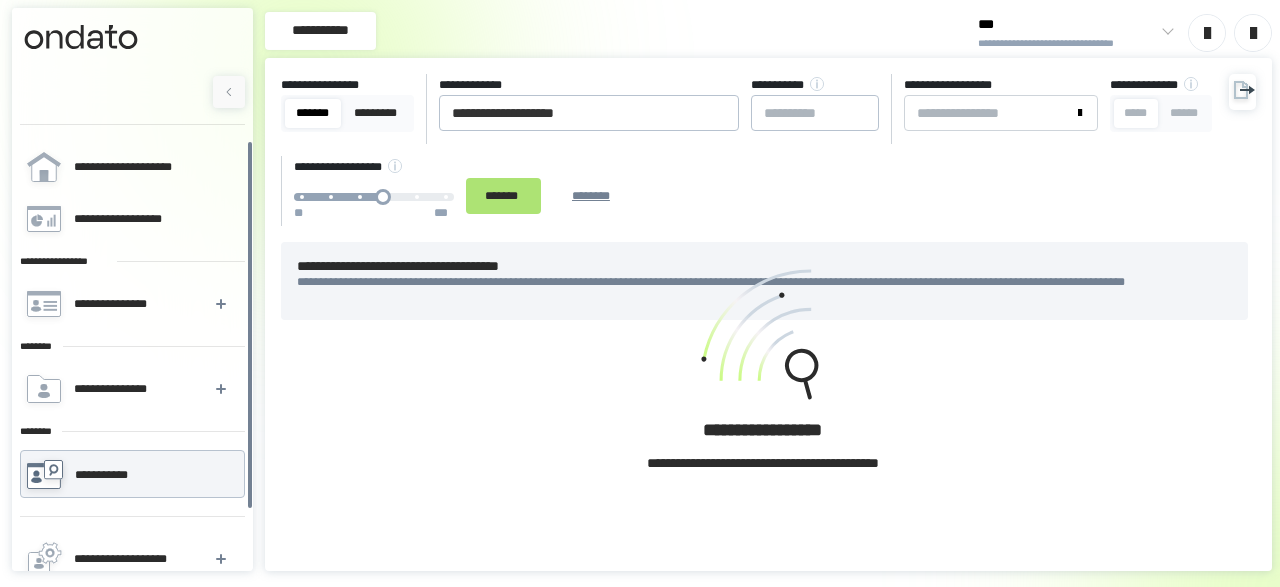 click on "*******" at bounding box center [503, 195] 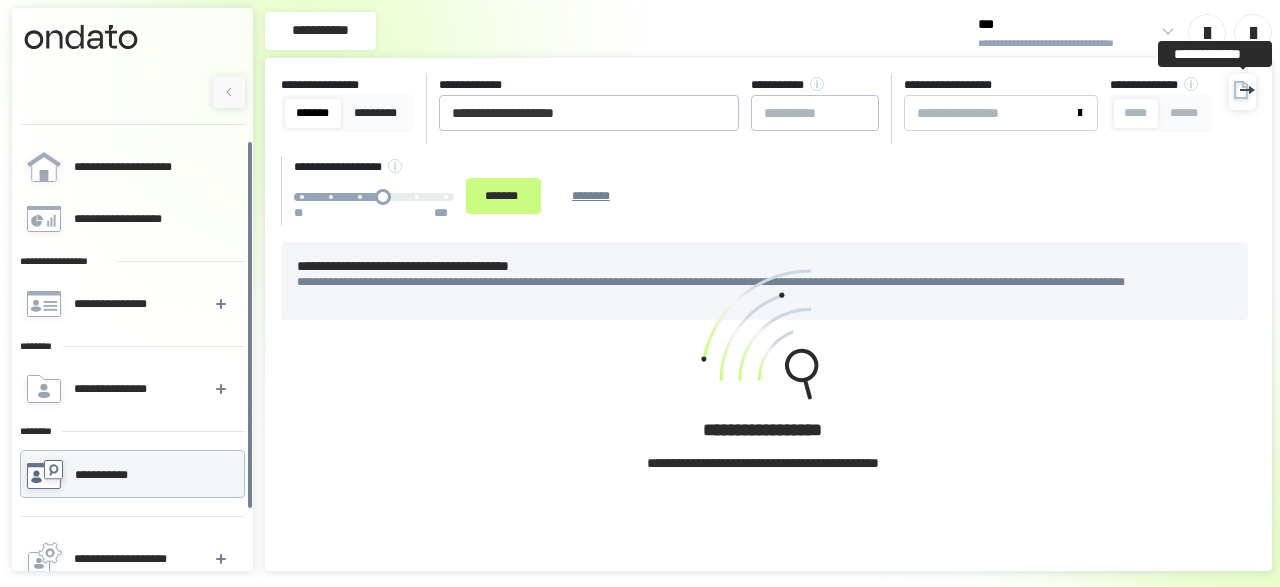 click 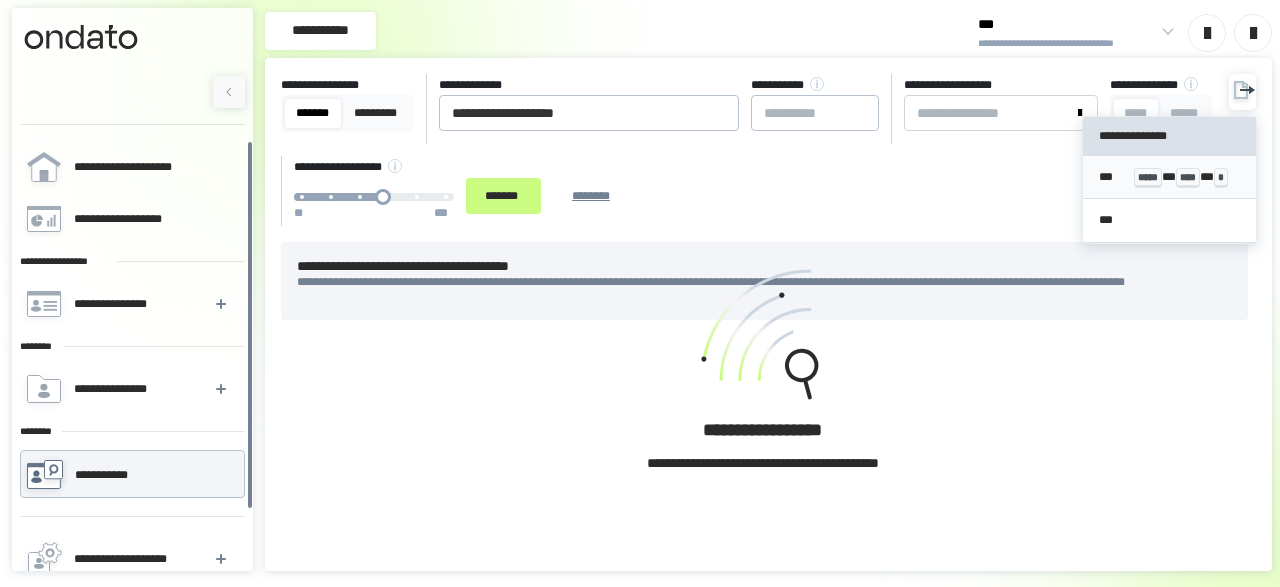 click on "*** ***** * **** *   *" at bounding box center [1169, 177] 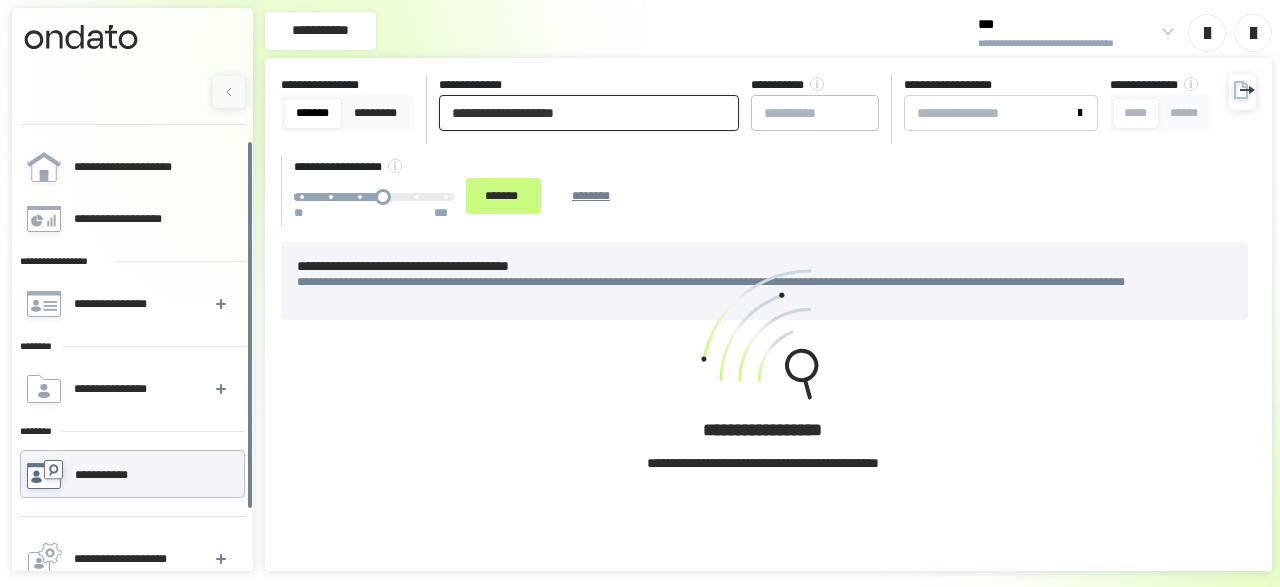 drag, startPoint x: 584, startPoint y: 104, endPoint x: 17, endPoint y: 161, distance: 569.85785 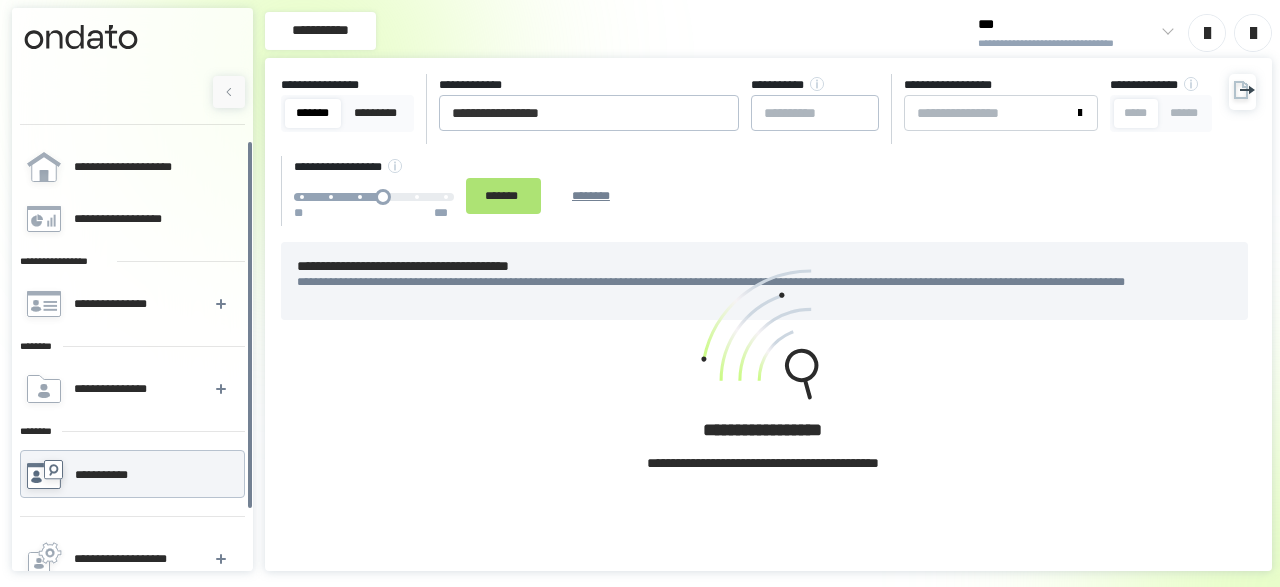click on "*******" at bounding box center (503, 195) 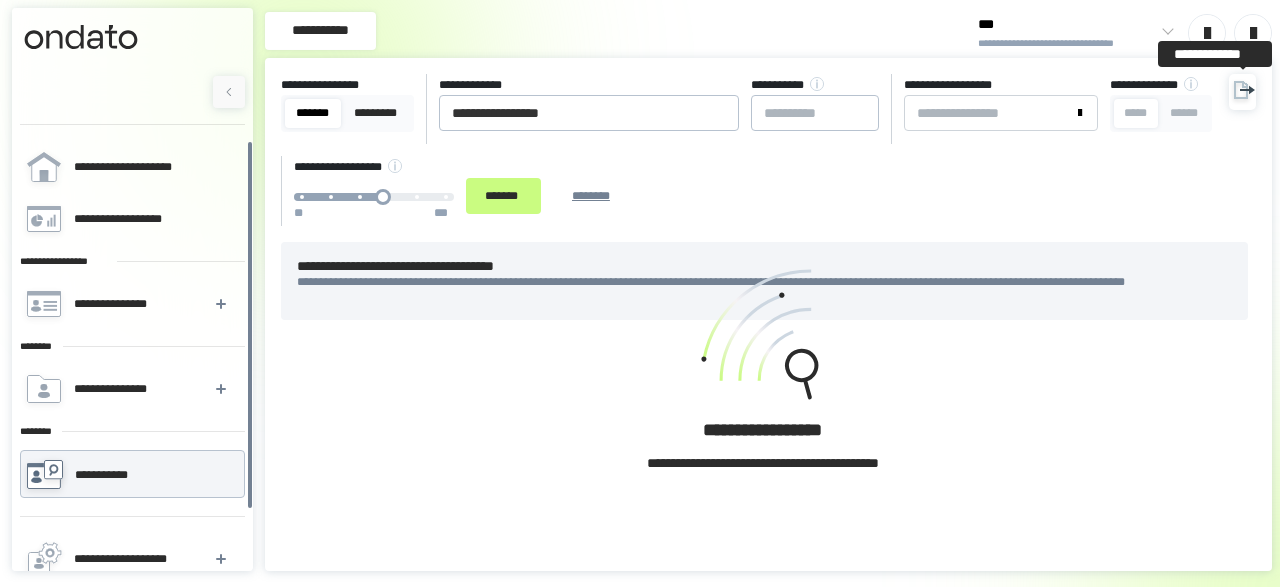 click 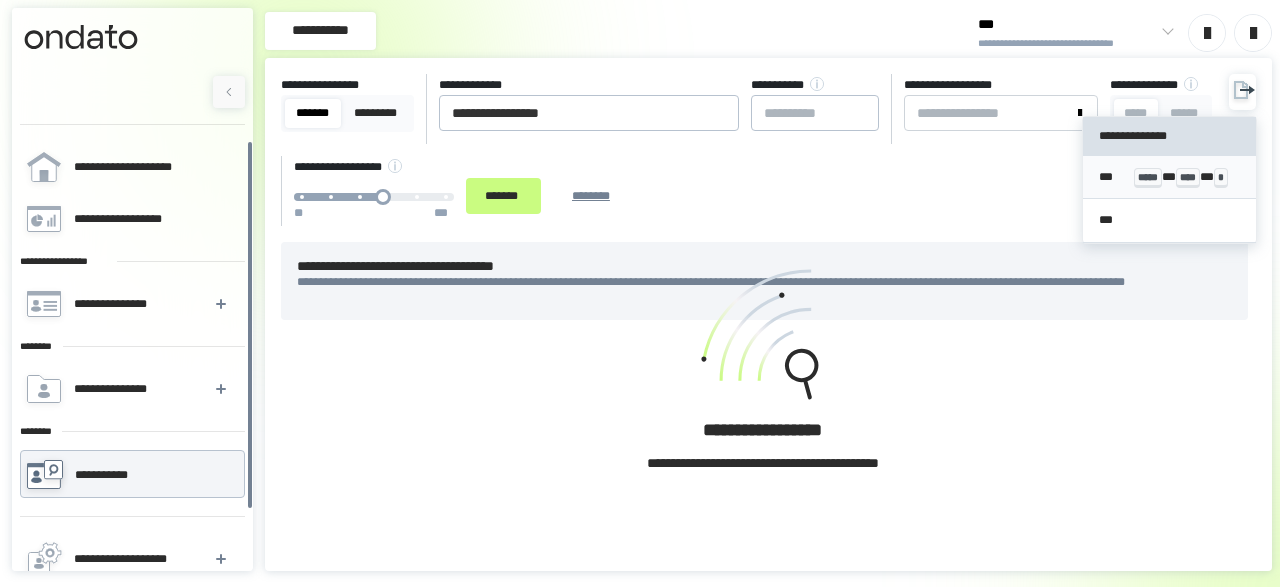 click on "*** ***** * **** *   *" at bounding box center [1169, 177] 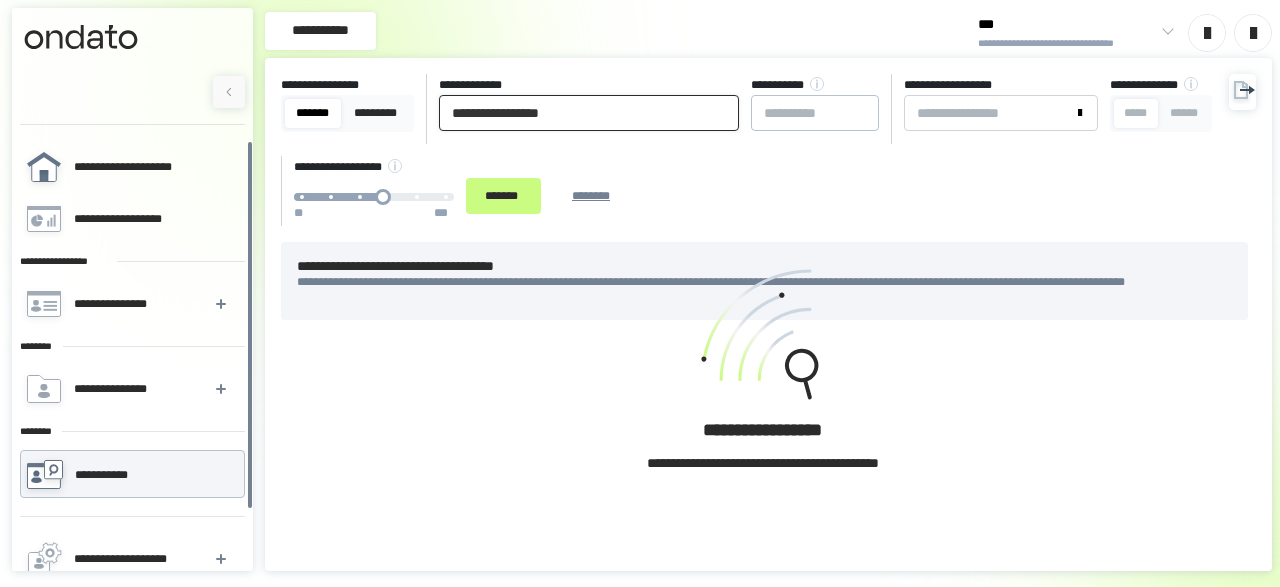 drag, startPoint x: 574, startPoint y: 129, endPoint x: 164, endPoint y: 160, distance: 411.1703 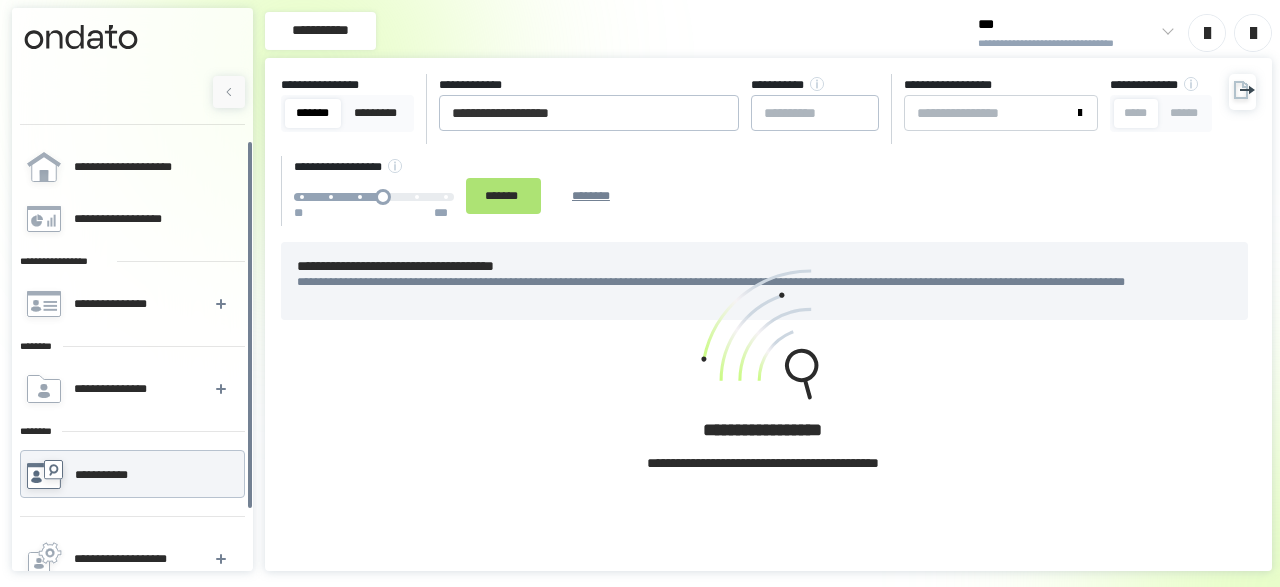 click on "*******" at bounding box center [503, 195] 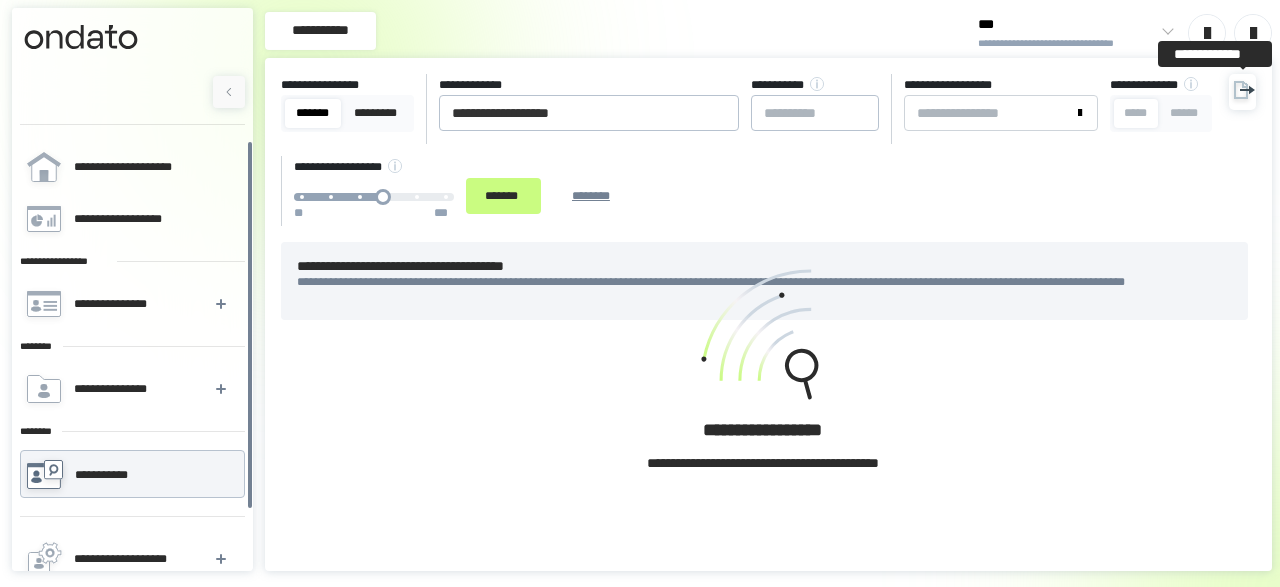 click 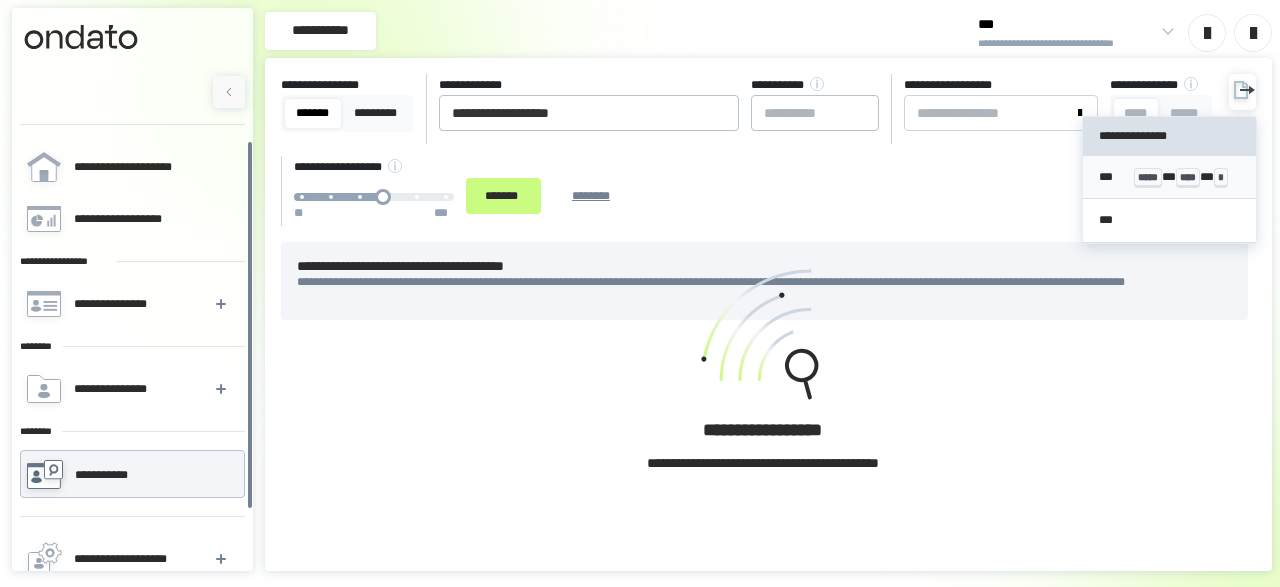 click on "*** ***** * **** *   *" at bounding box center [1169, 177] 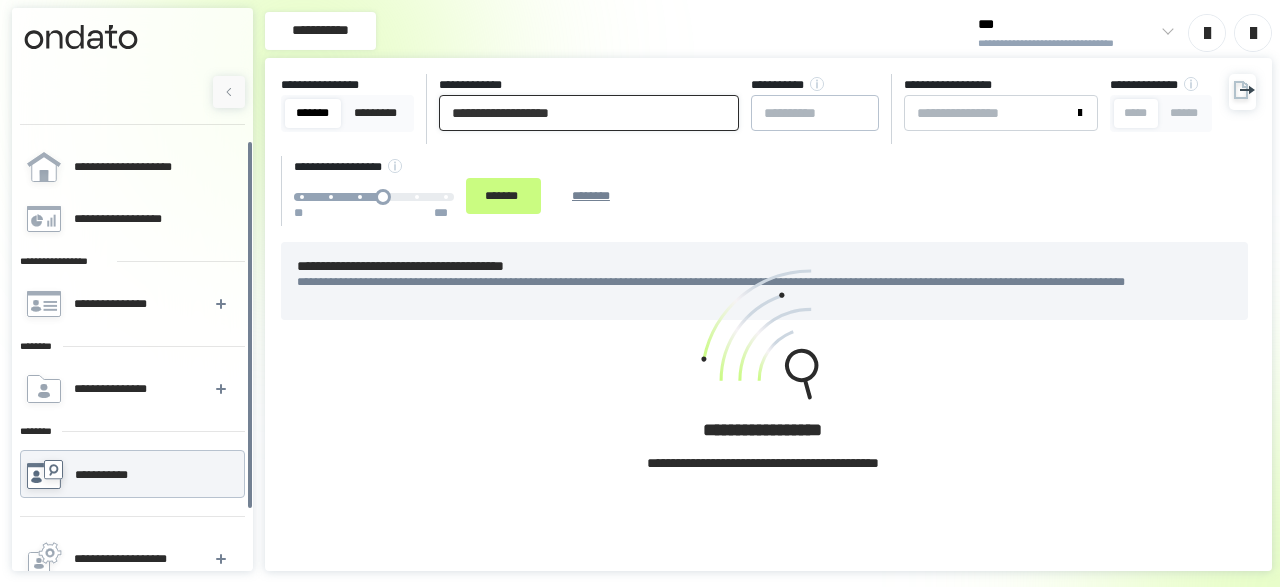 drag, startPoint x: 592, startPoint y: 114, endPoint x: 36, endPoint y: 118, distance: 556.0144 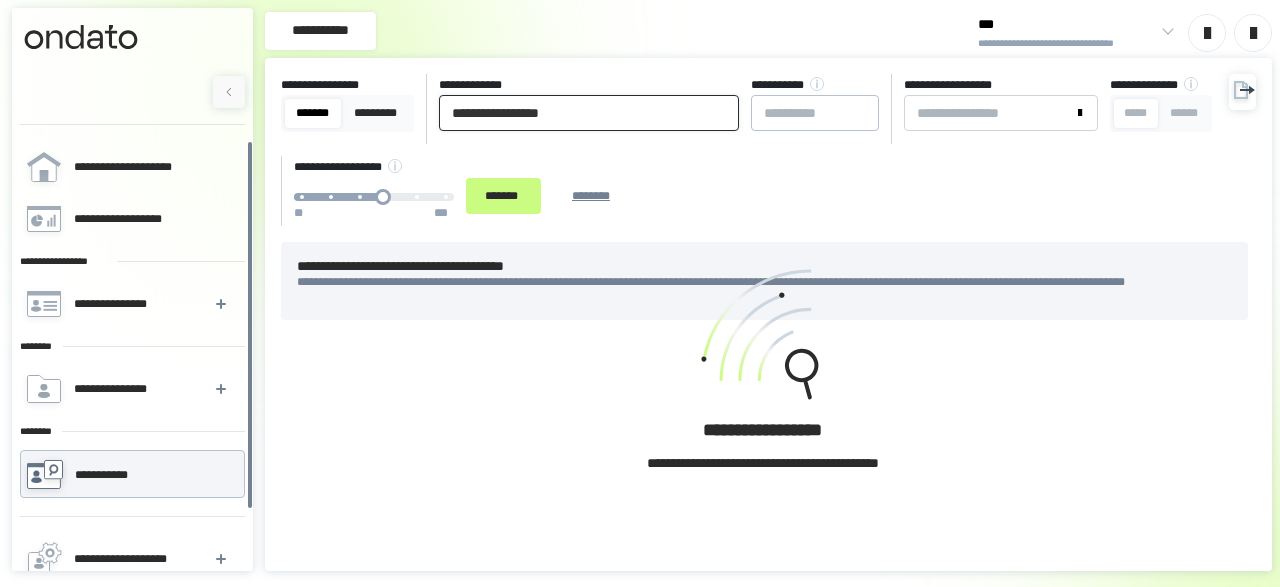 click on "**********" at bounding box center (589, 113) 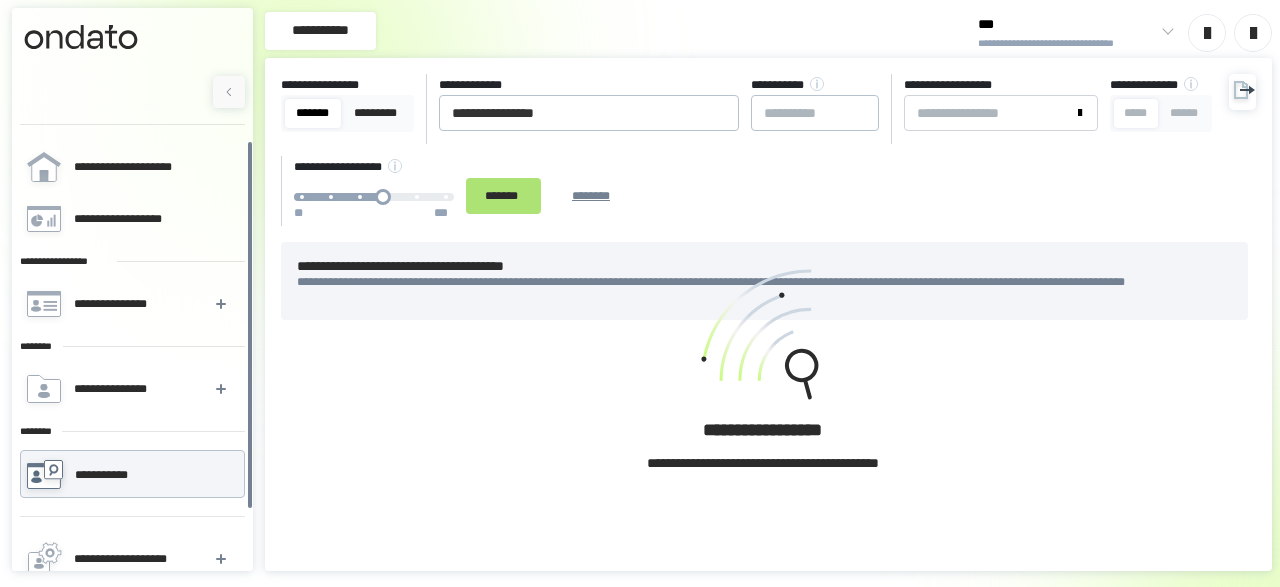 click on "*******" at bounding box center (503, 195) 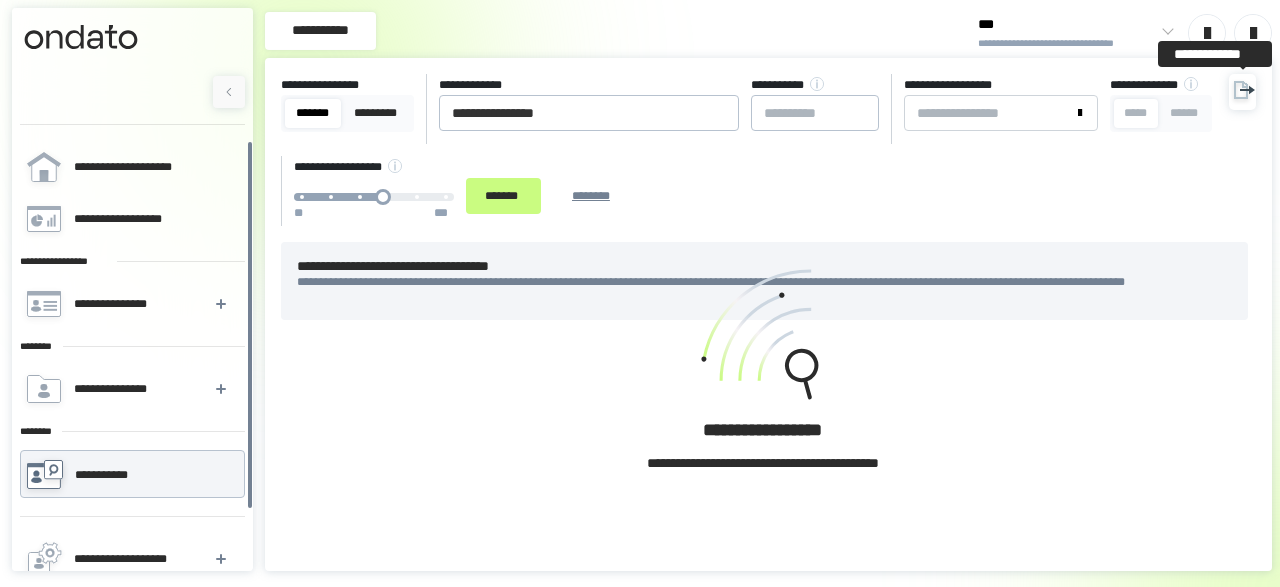 click 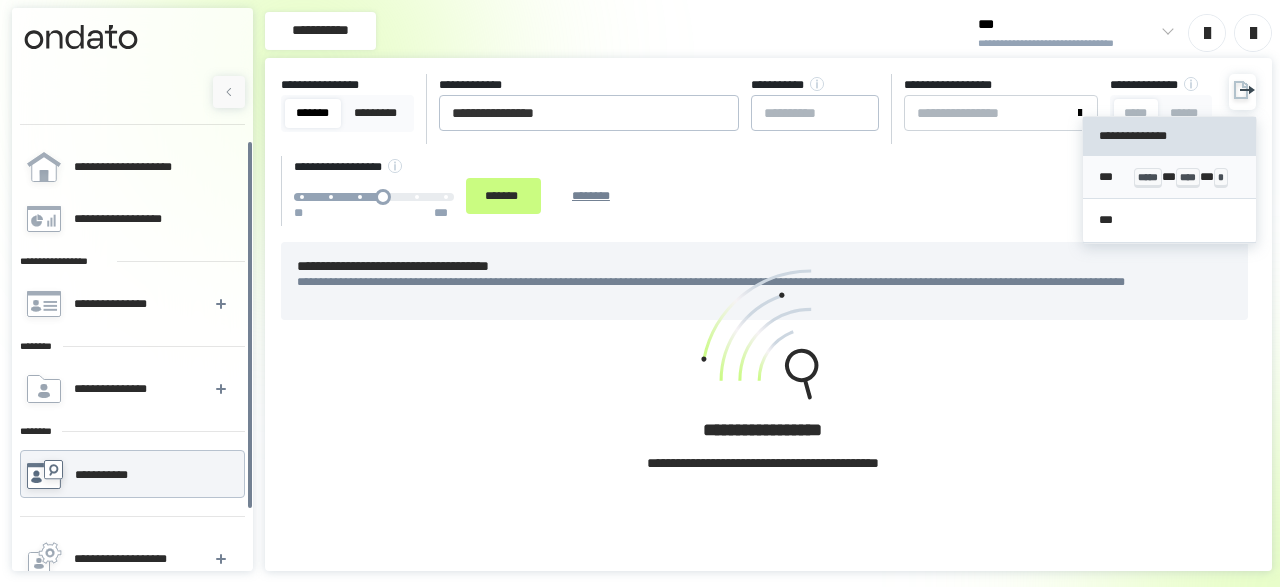 click on "*** ***** * **** *   *" at bounding box center (1169, 177) 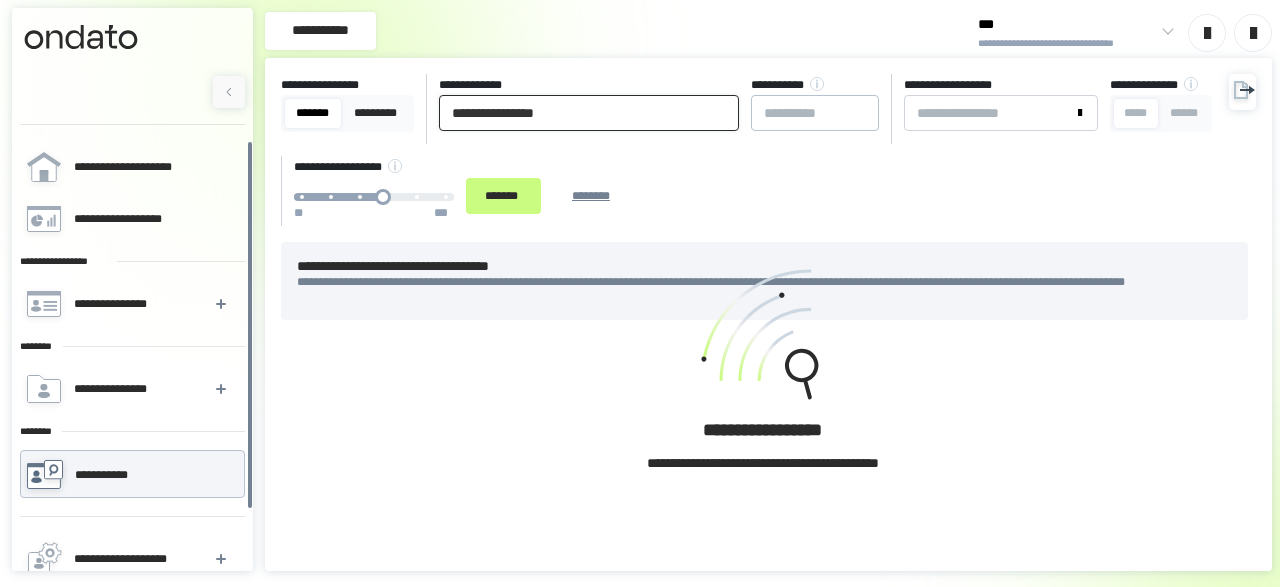 drag, startPoint x: 494, startPoint y: 110, endPoint x: 72, endPoint y: 117, distance: 422.05804 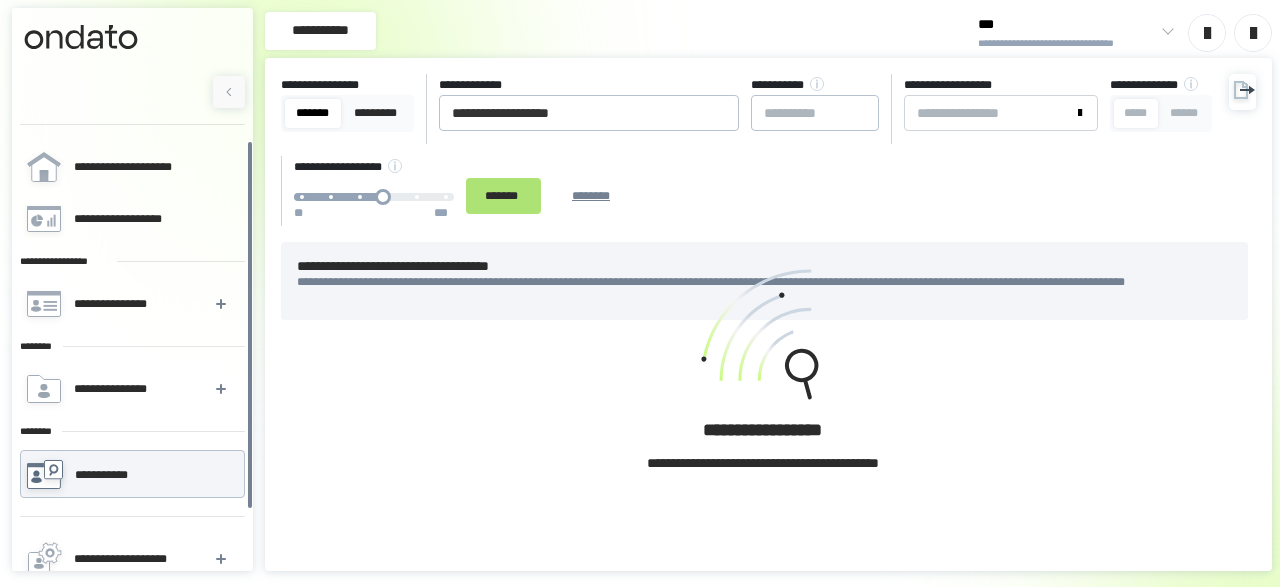 click on "*******" at bounding box center [503, 195] 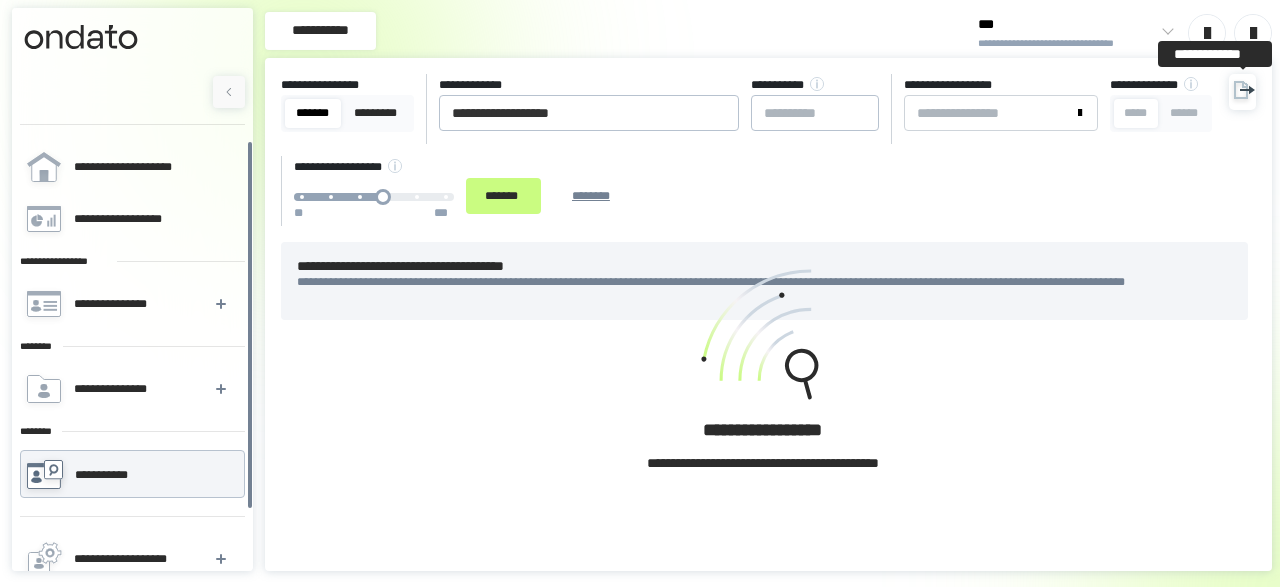 click 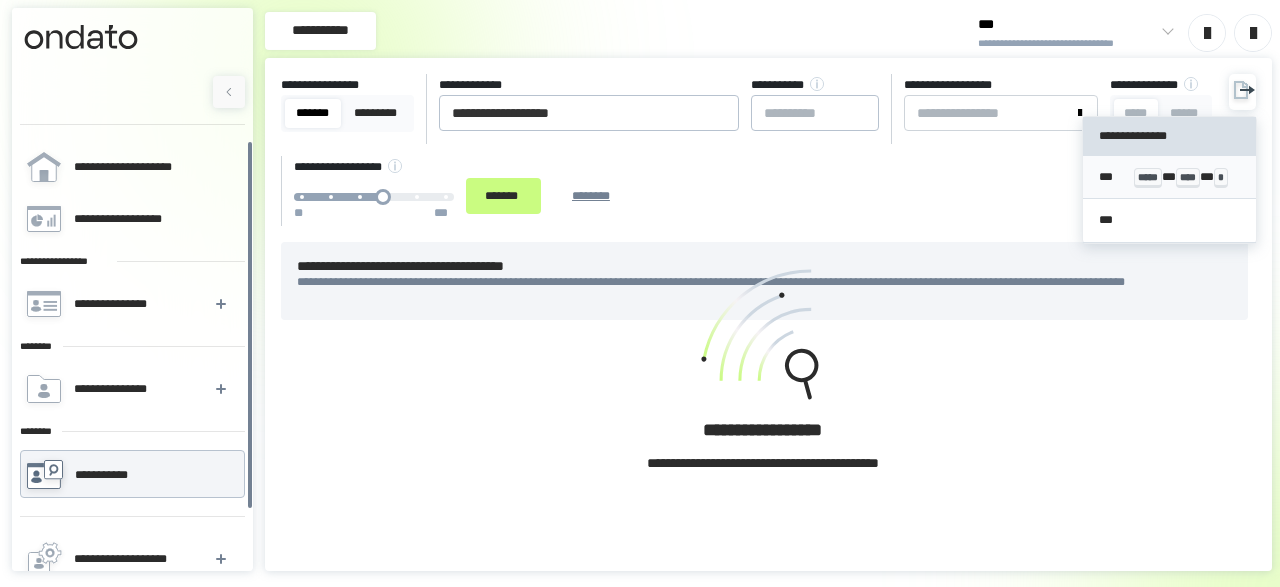 click on "*** ***** * **** *   *" at bounding box center (1169, 177) 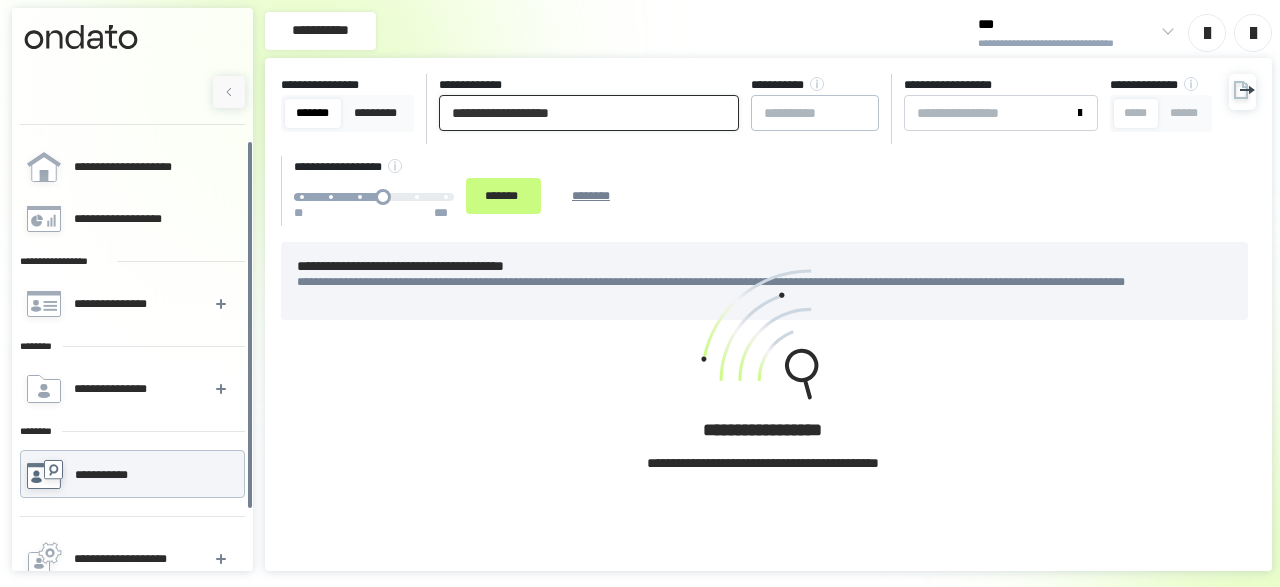 drag, startPoint x: 315, startPoint y: 148, endPoint x: 77, endPoint y: 124, distance: 239.20702 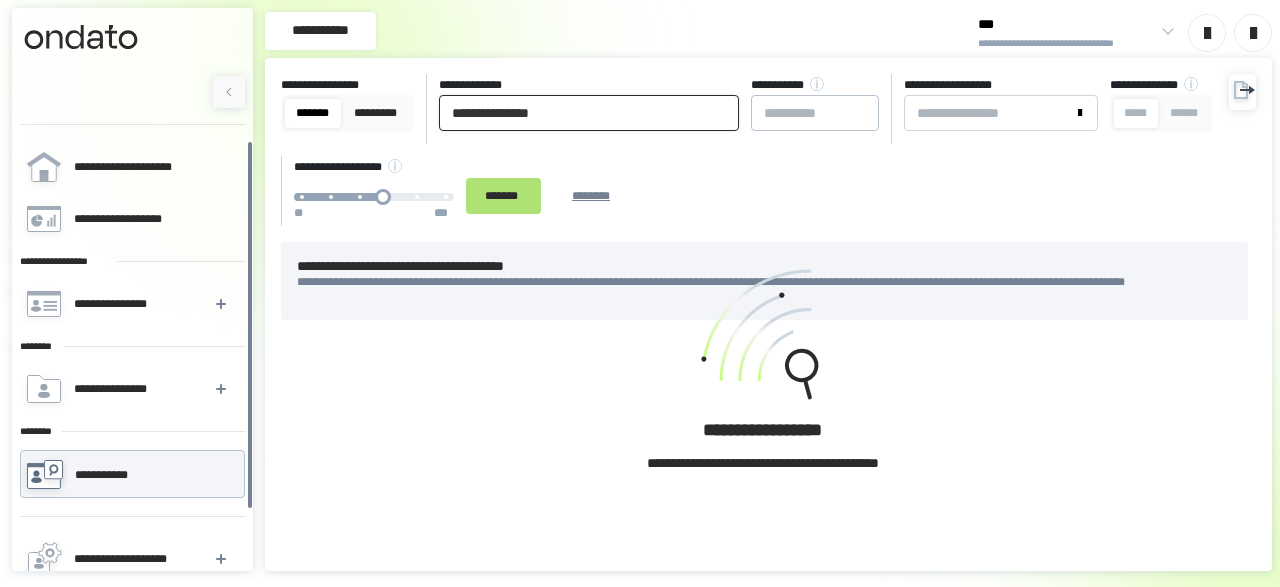 type on "**********" 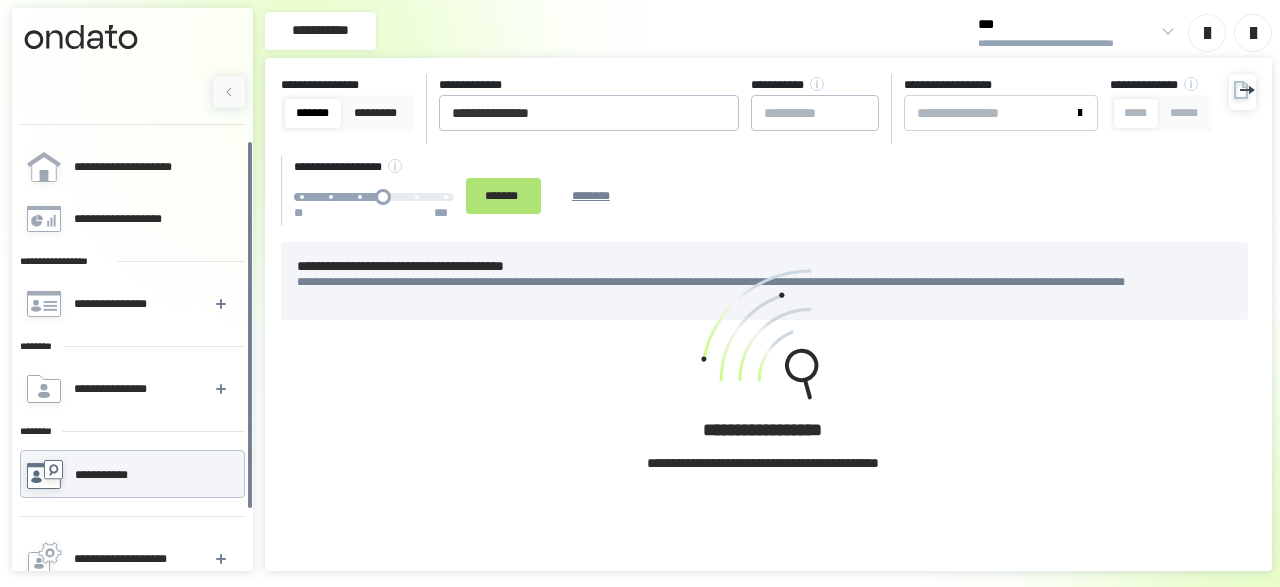 click on "*******" at bounding box center (503, 195) 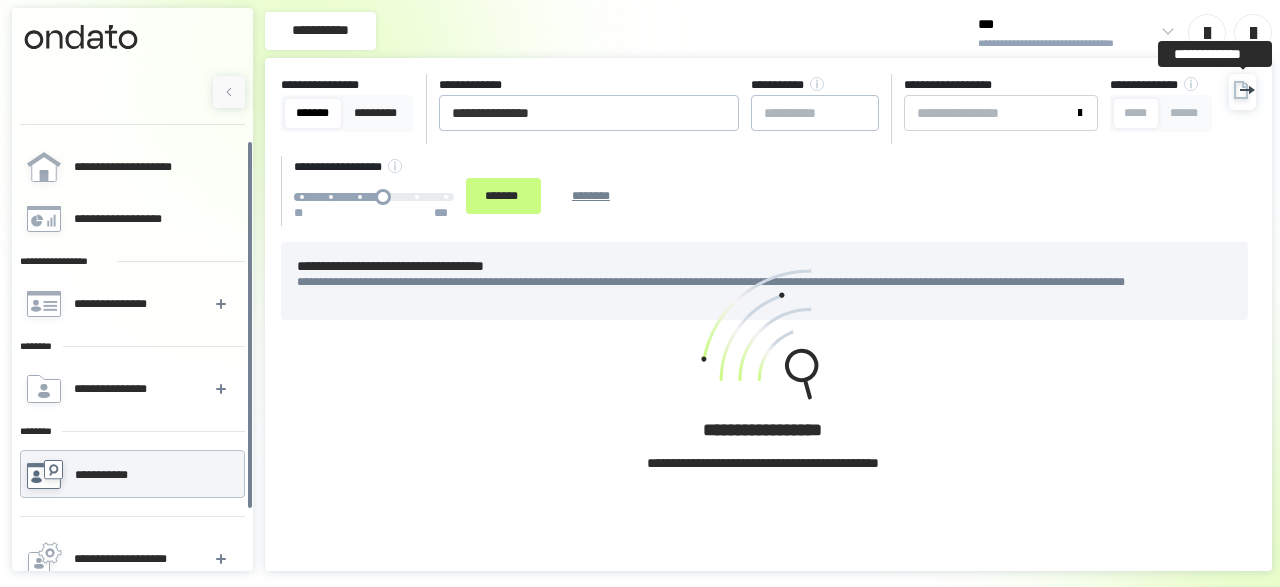 click 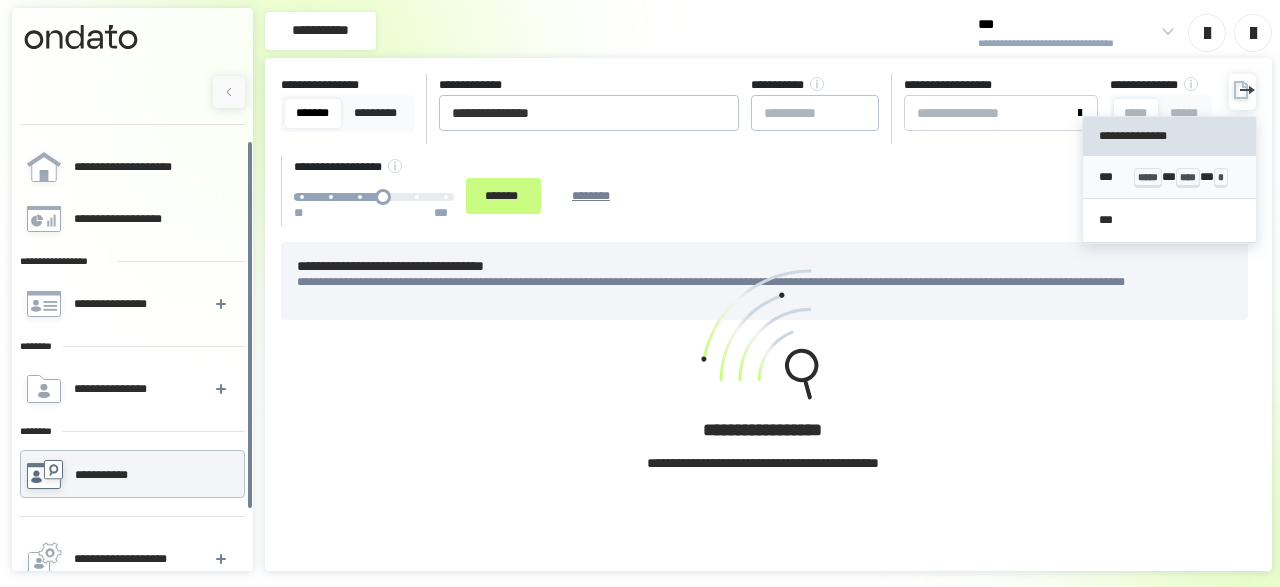 click on "*** ***** * **** *   *" at bounding box center (1169, 177) 